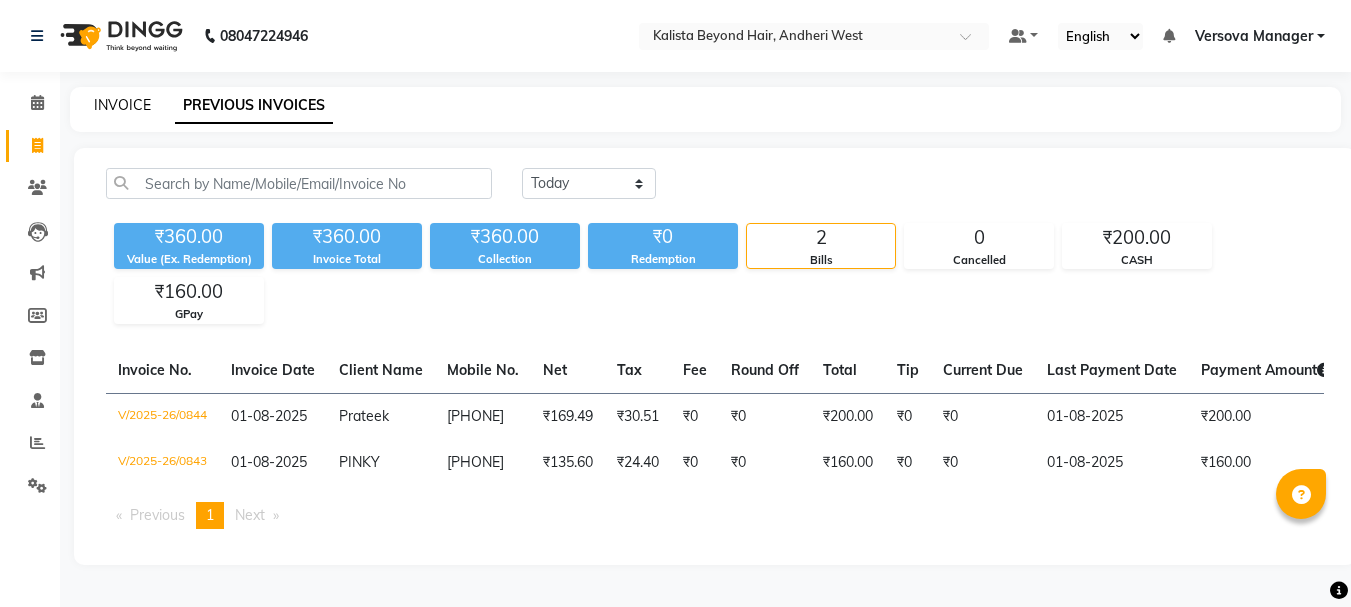 scroll, scrollTop: 0, scrollLeft: 0, axis: both 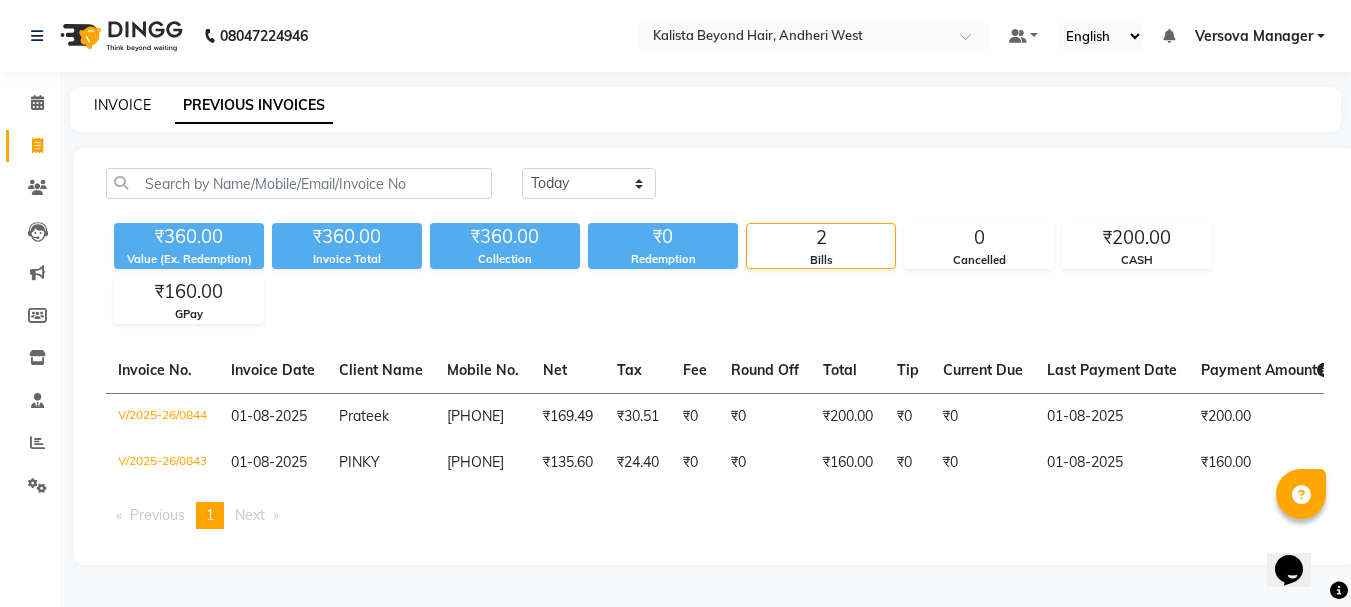 click on "INVOICE" 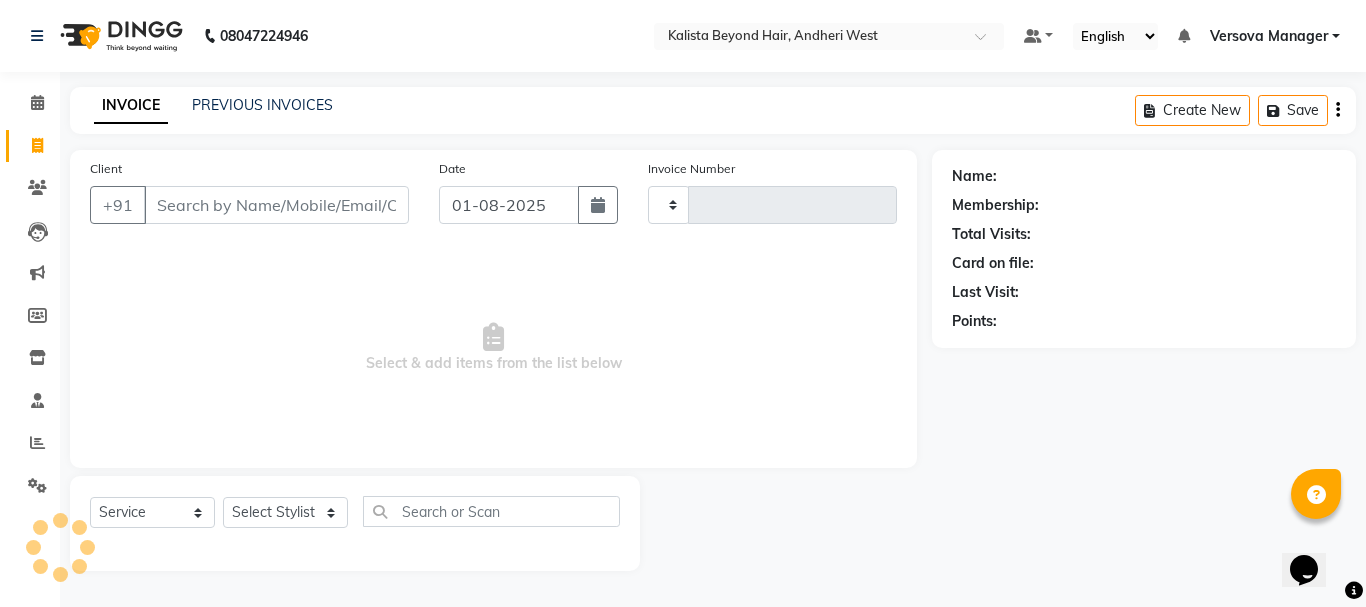 type on "0845" 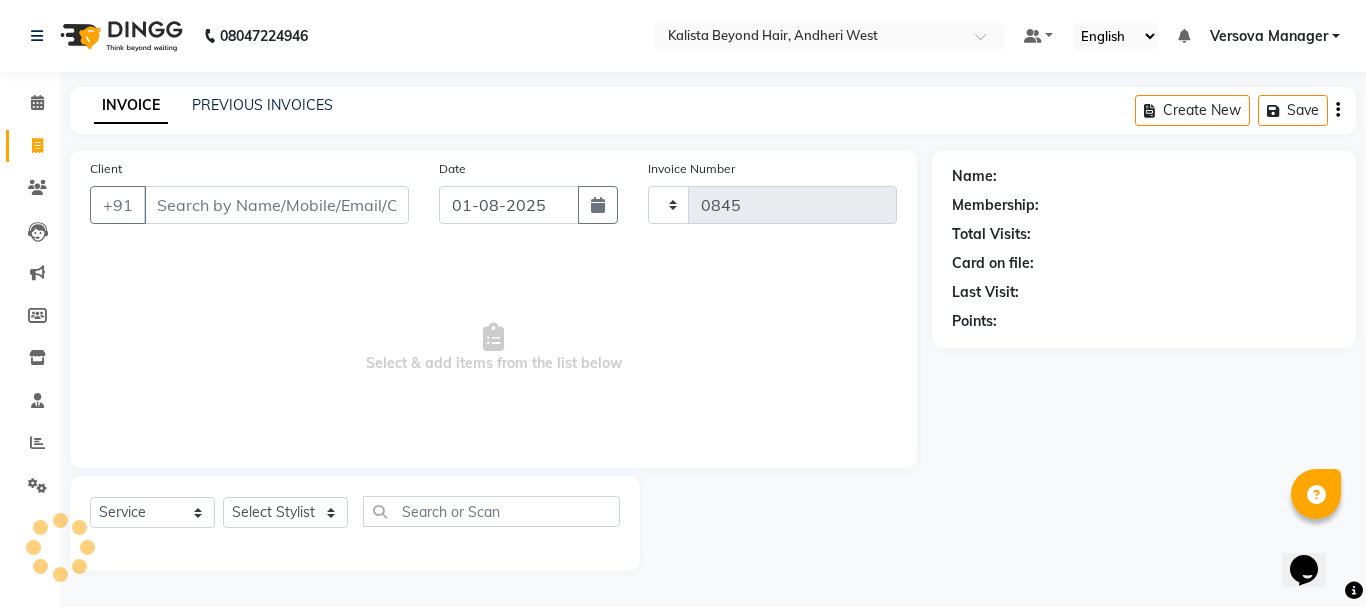 select on "6352" 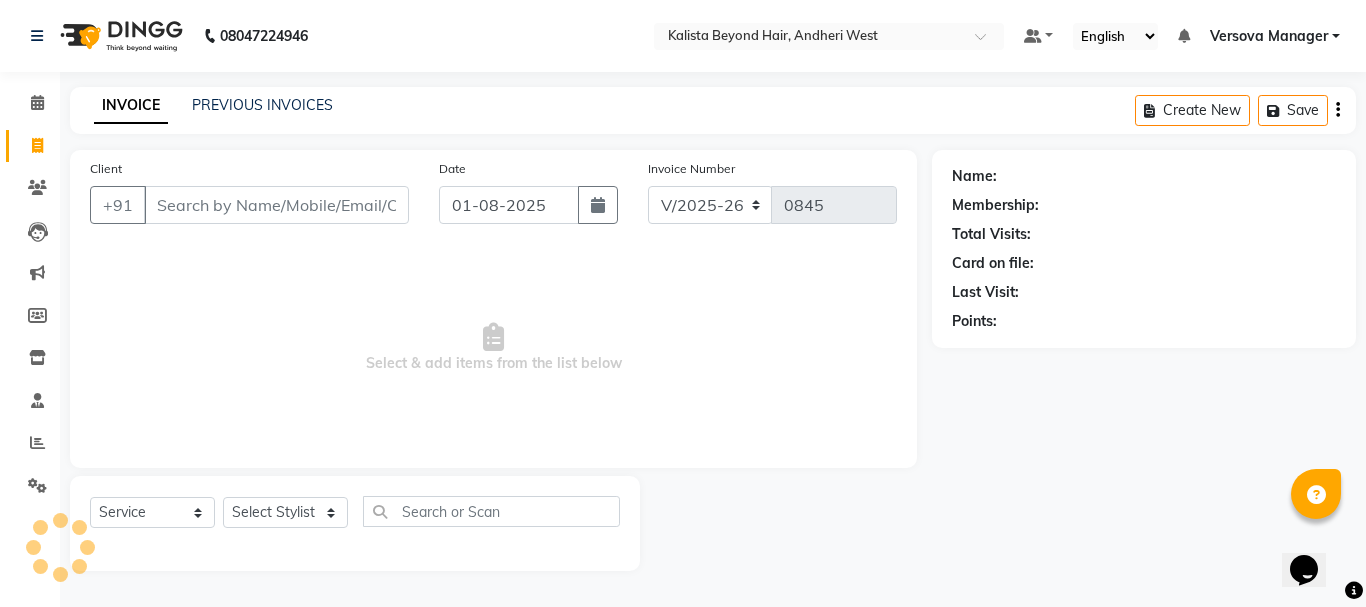 click on "Client" at bounding box center [276, 205] 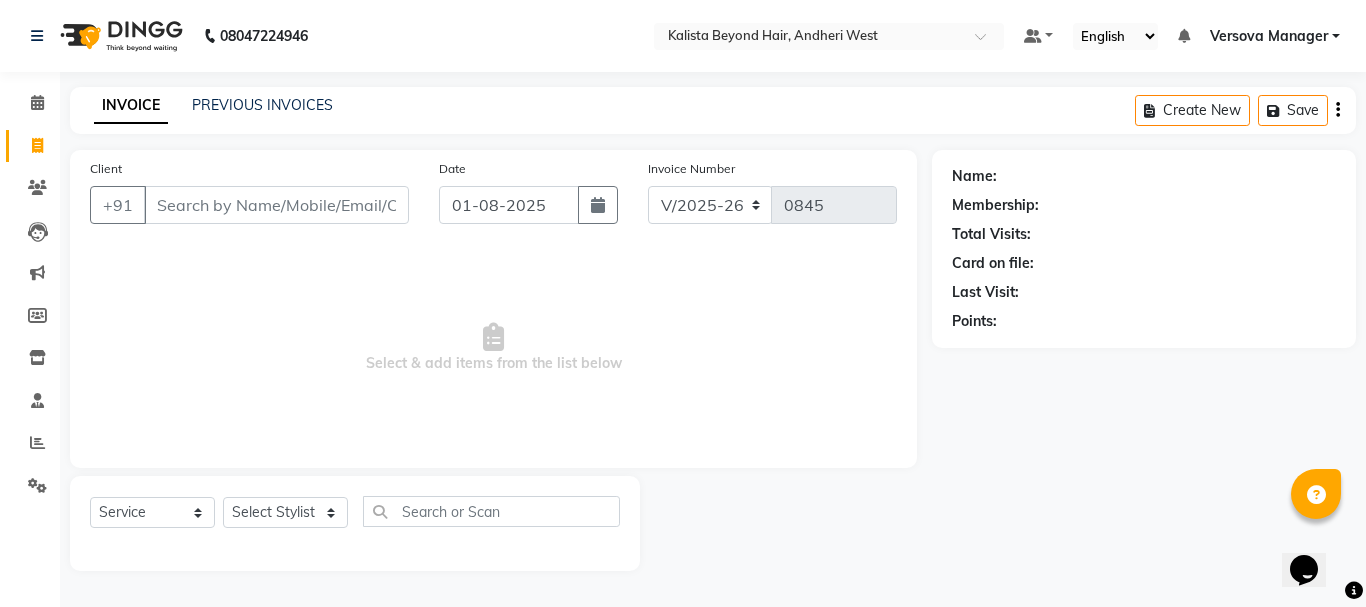 select on "48071" 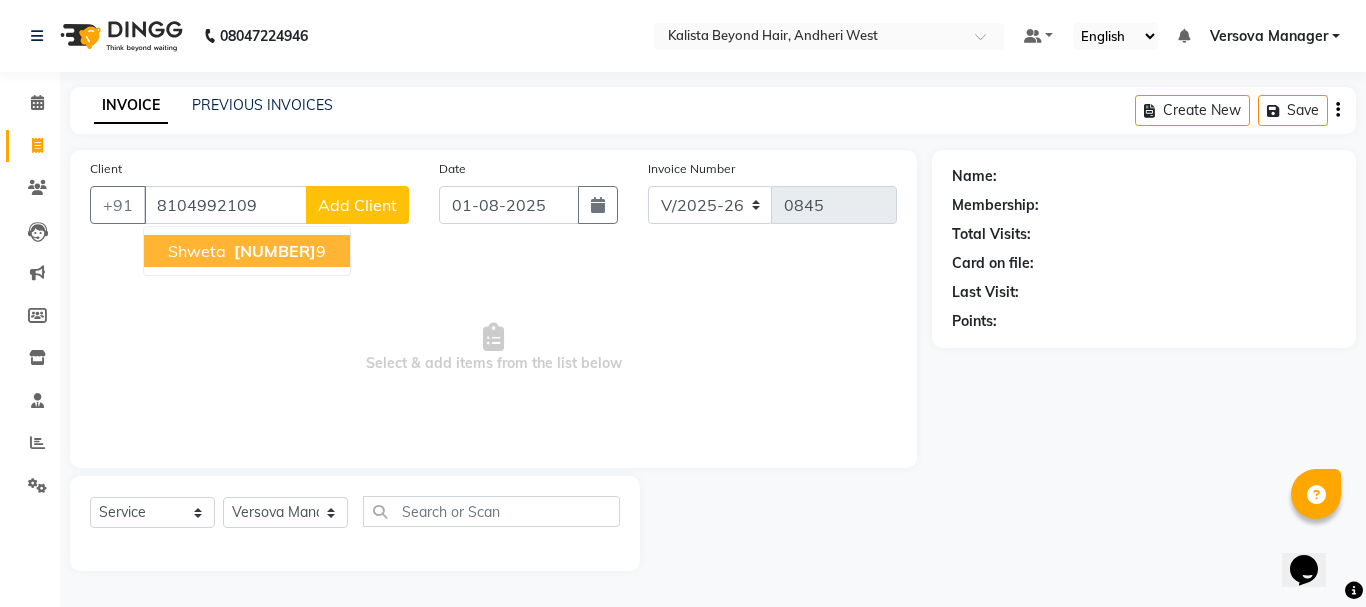 type on "8104992109" 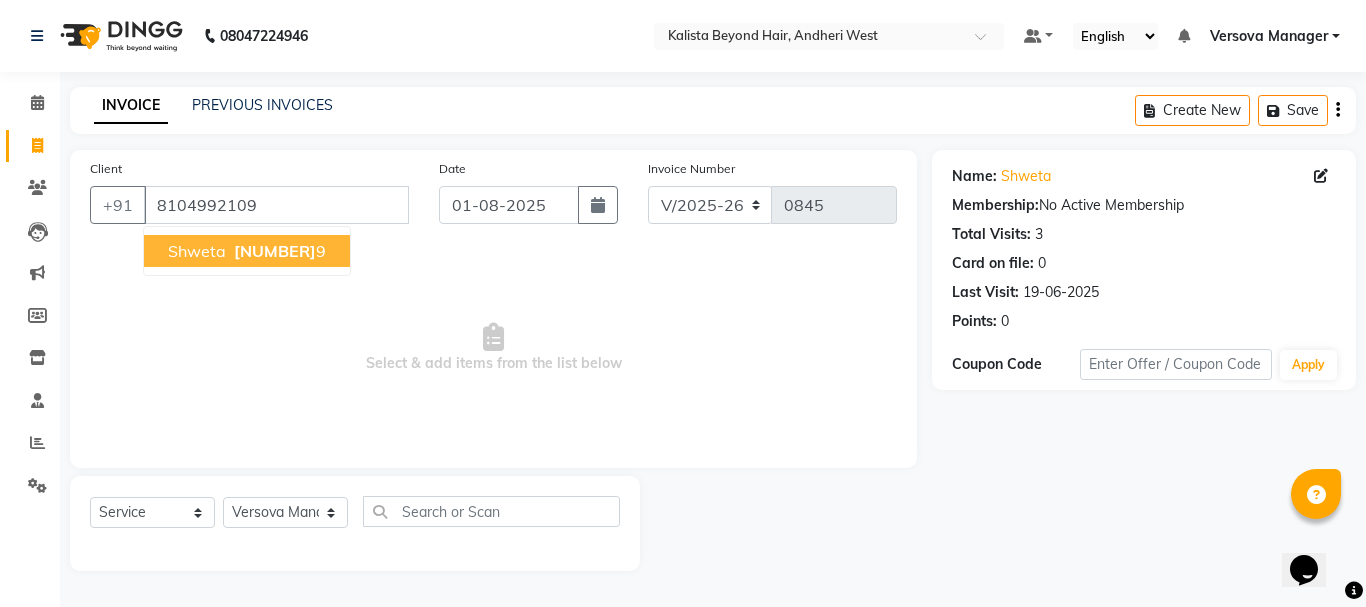 click on "[NUMBER]" at bounding box center [275, 251] 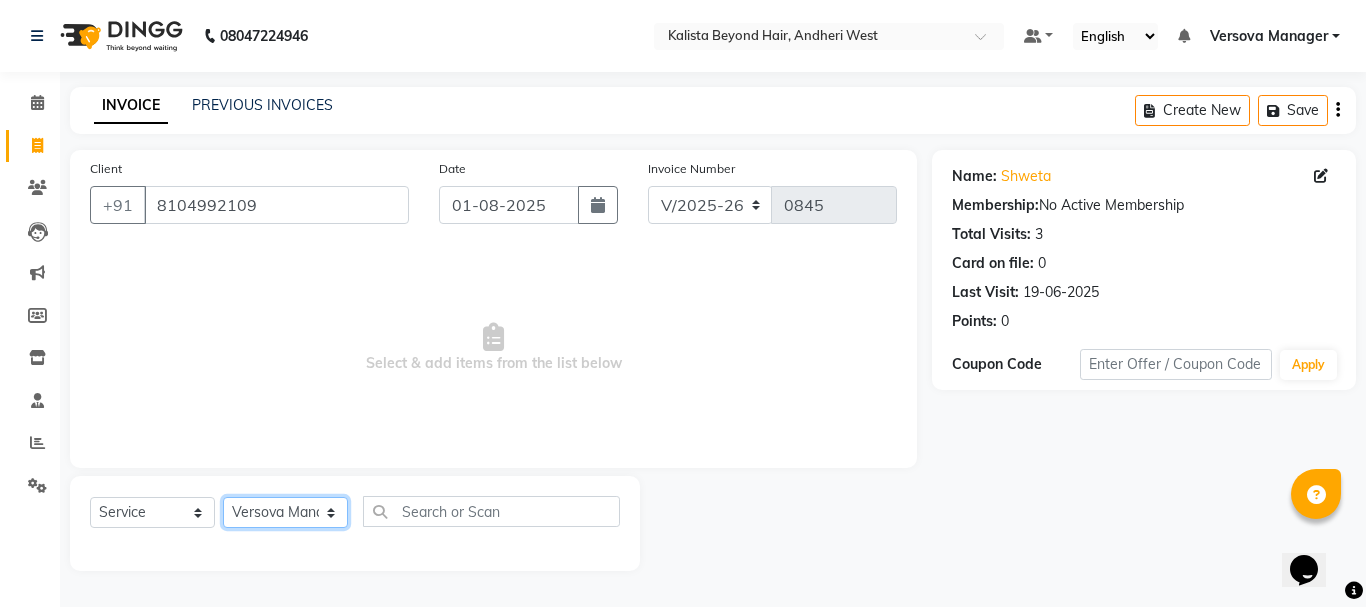 click on "Select Stylist ADMIN [PERSON] [PERSON] [PERSON] [PERSON] [PERSON] [PERSON] [PERSON] [PERSON] [PERSON] [PERSON] [PERSON] [PERSON] [PERSON] [PERSON] [PERSON] [PERSON] Versova Manager [PERSON] [PERSON]" 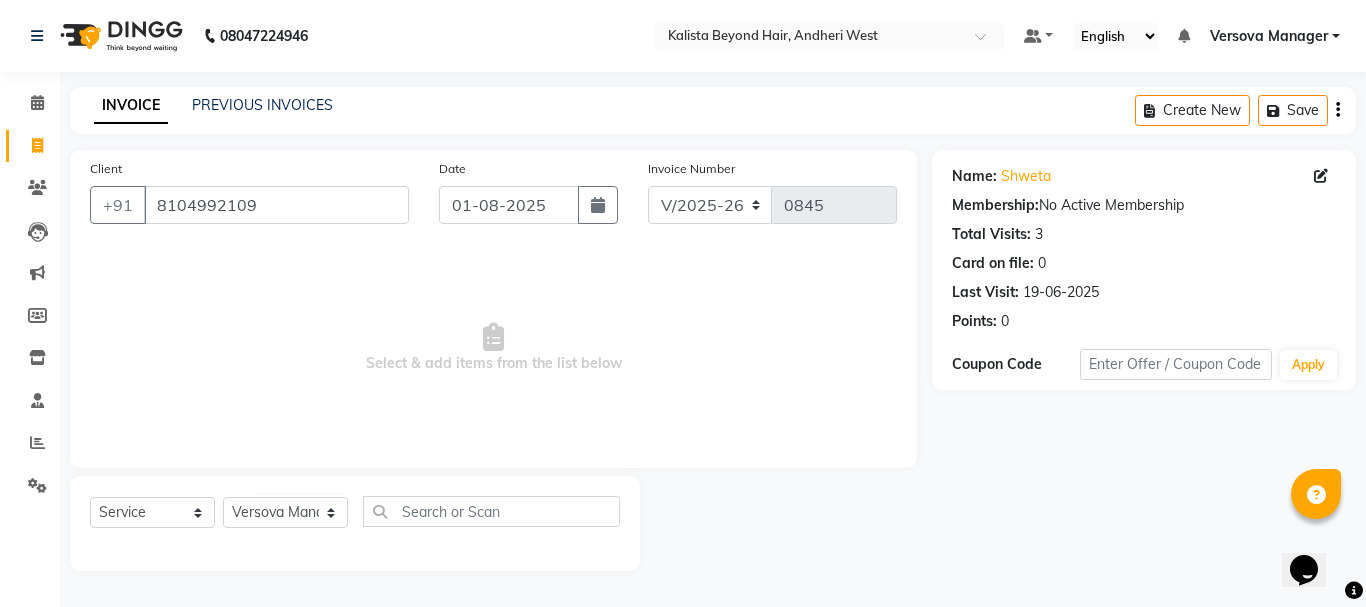 click on "Select & add items from the list below" at bounding box center [493, 348] 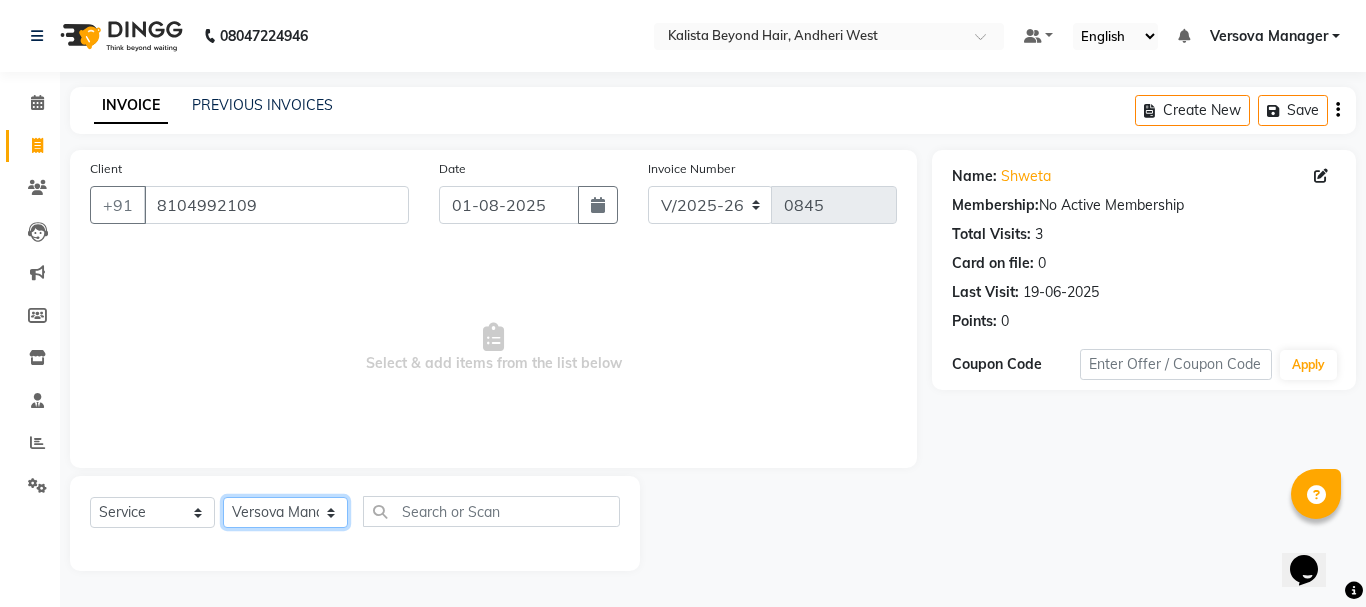 click on "Select Stylist ADMIN [PERSON] [PERSON] [PERSON] [PERSON] [PERSON] [PERSON] [PERSON] [PERSON] [PERSON] [PERSON] [PERSON] [PERSON] [PERSON] [PERSON] [PERSON] [PERSON] Versova Manager [PERSON] [PERSON]" 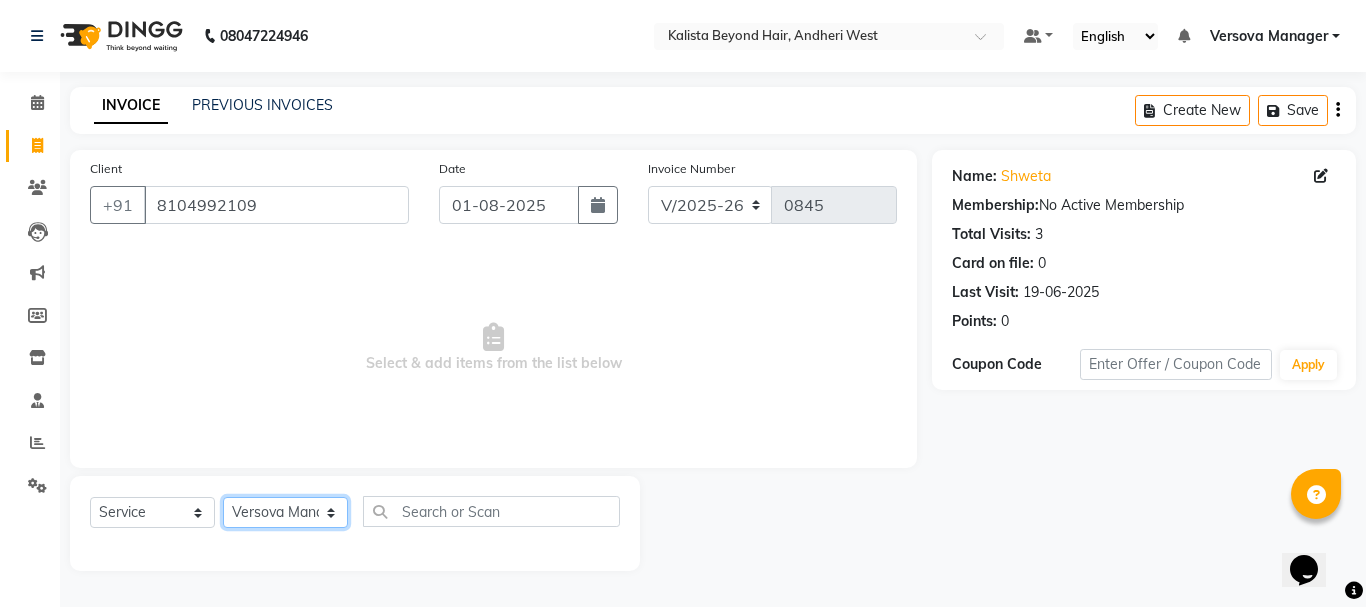 select on "59529" 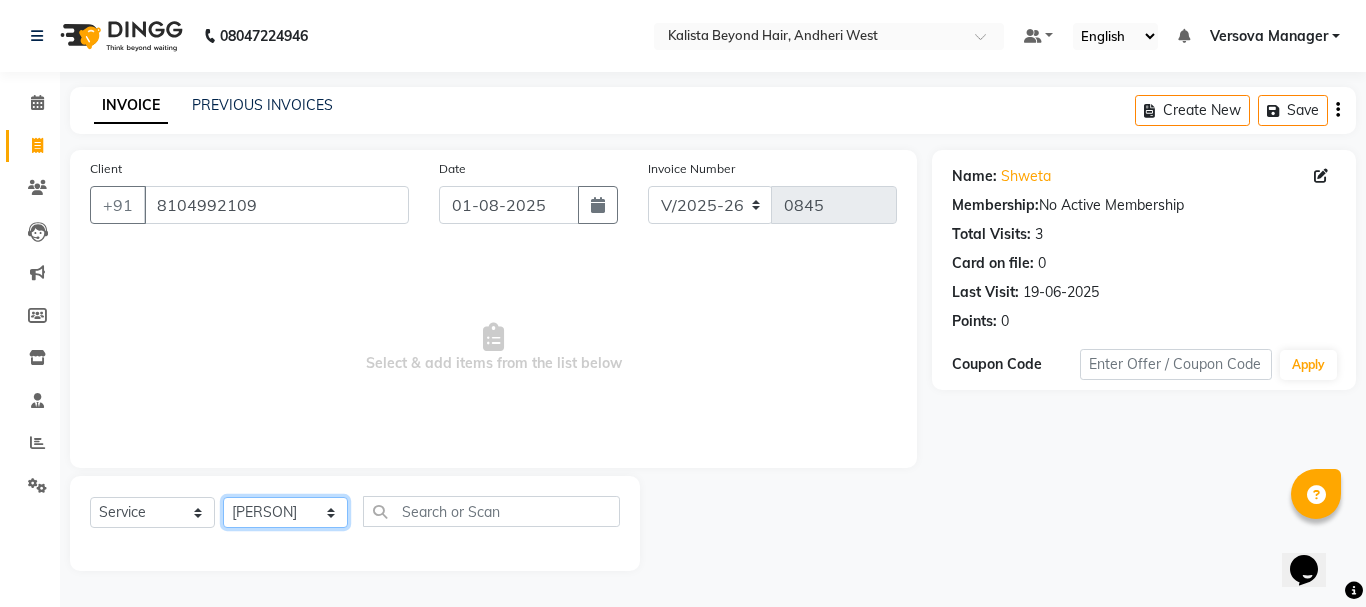 click on "Select Stylist ADMIN [PERSON] [PERSON] [PERSON] [PERSON] [PERSON] [PERSON] [PERSON] [PERSON] [PERSON] [PERSON] [PERSON] [PERSON] [PERSON] [PERSON] [PERSON] [PERSON] Versova Manager [PERSON] [PERSON]" 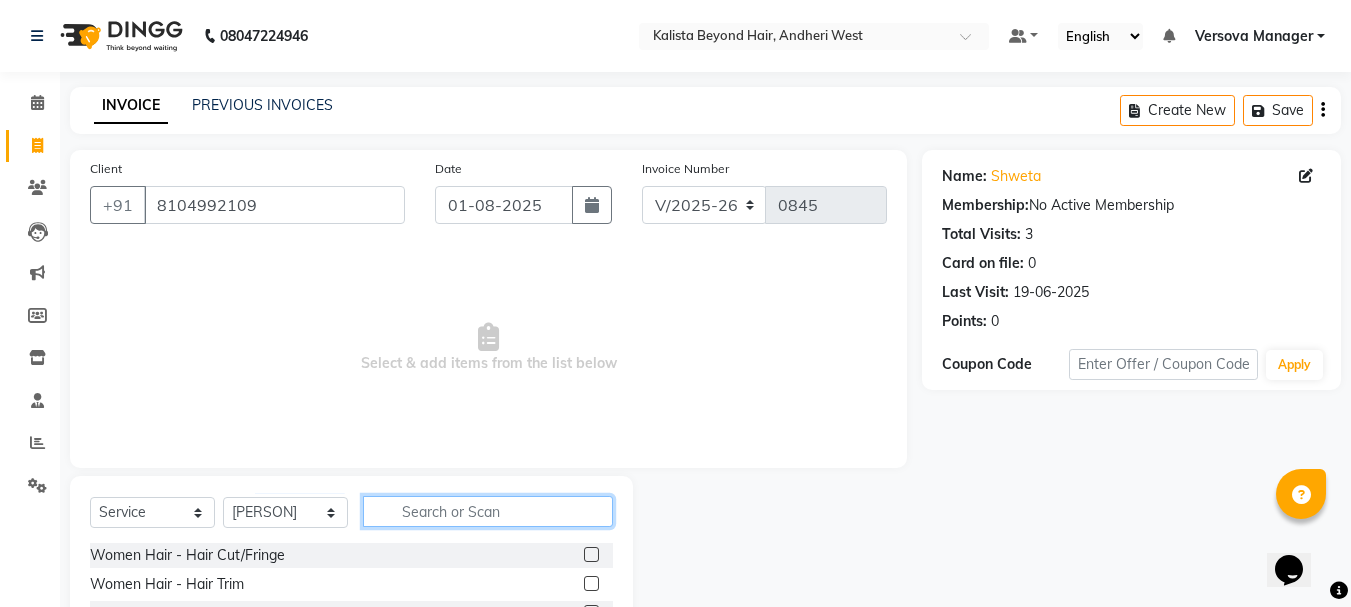 click 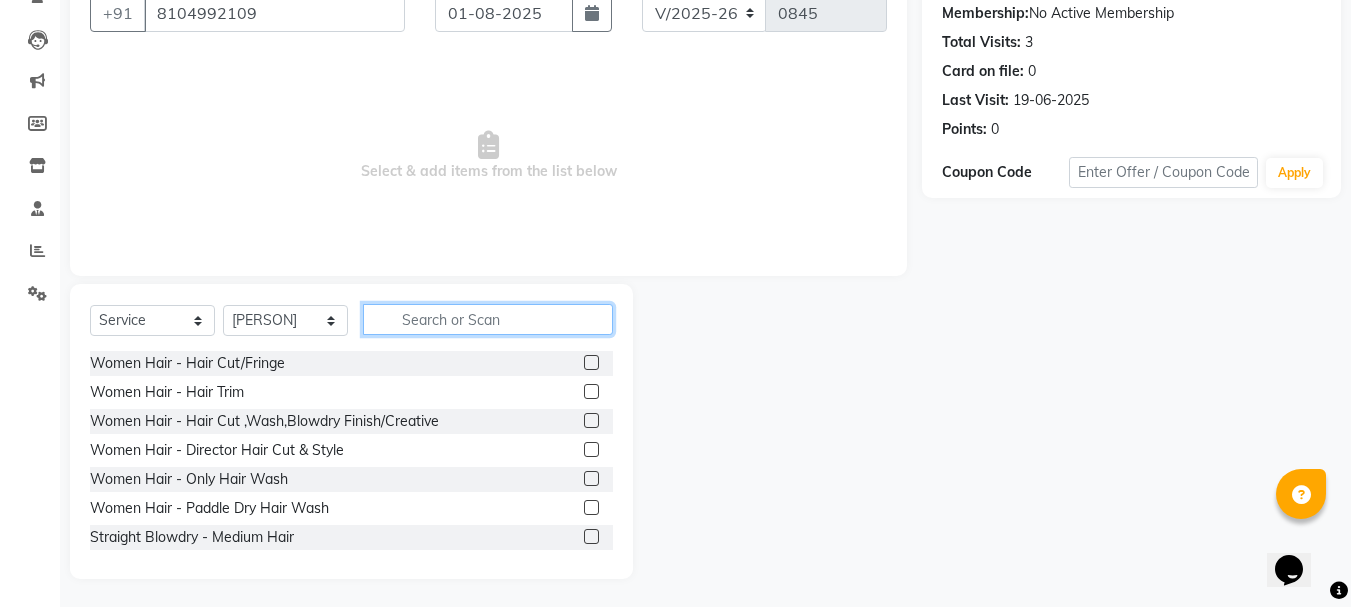 scroll, scrollTop: 194, scrollLeft: 0, axis: vertical 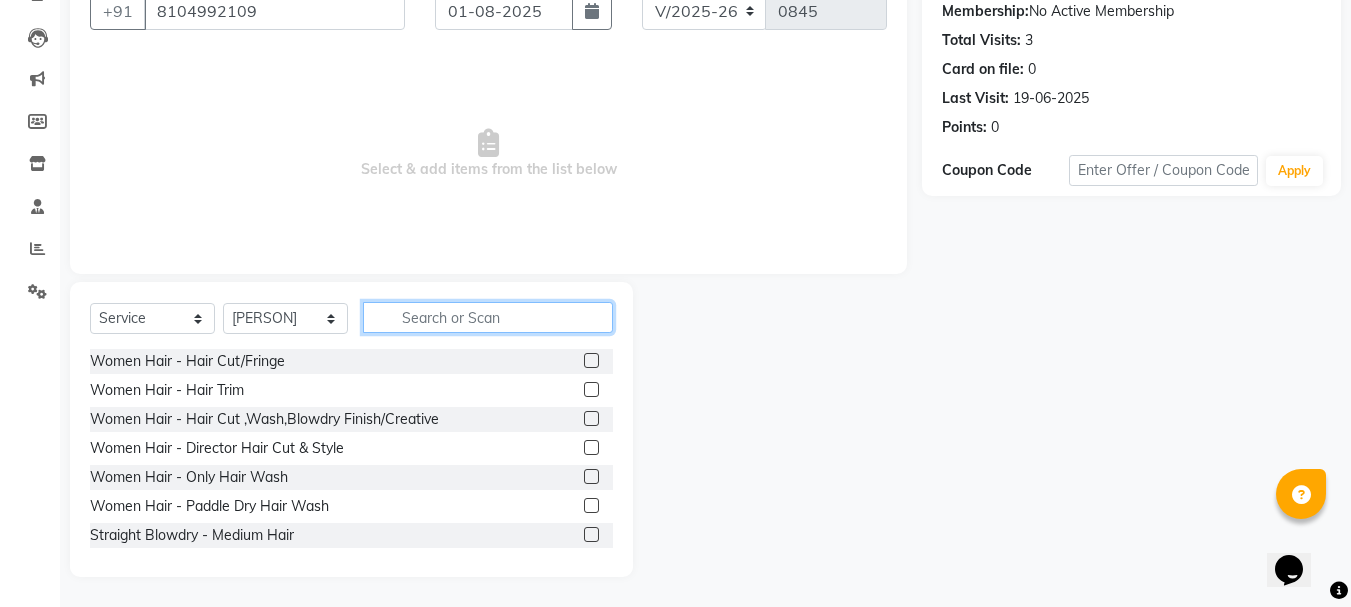 click 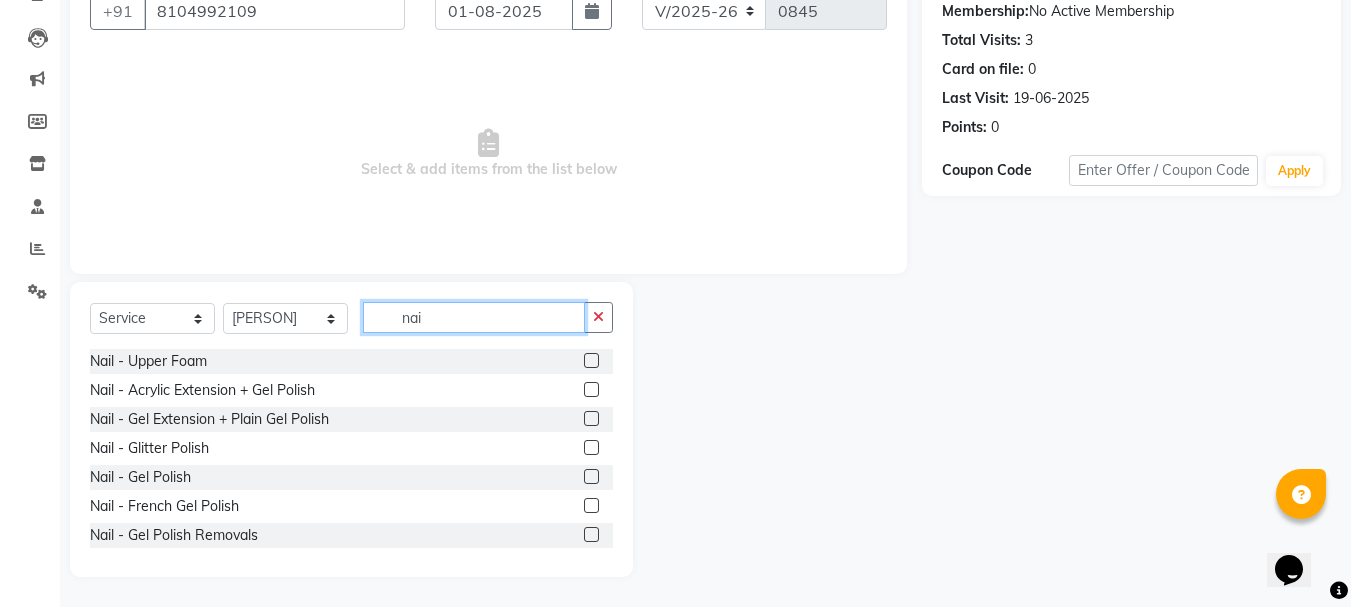 type on "nai" 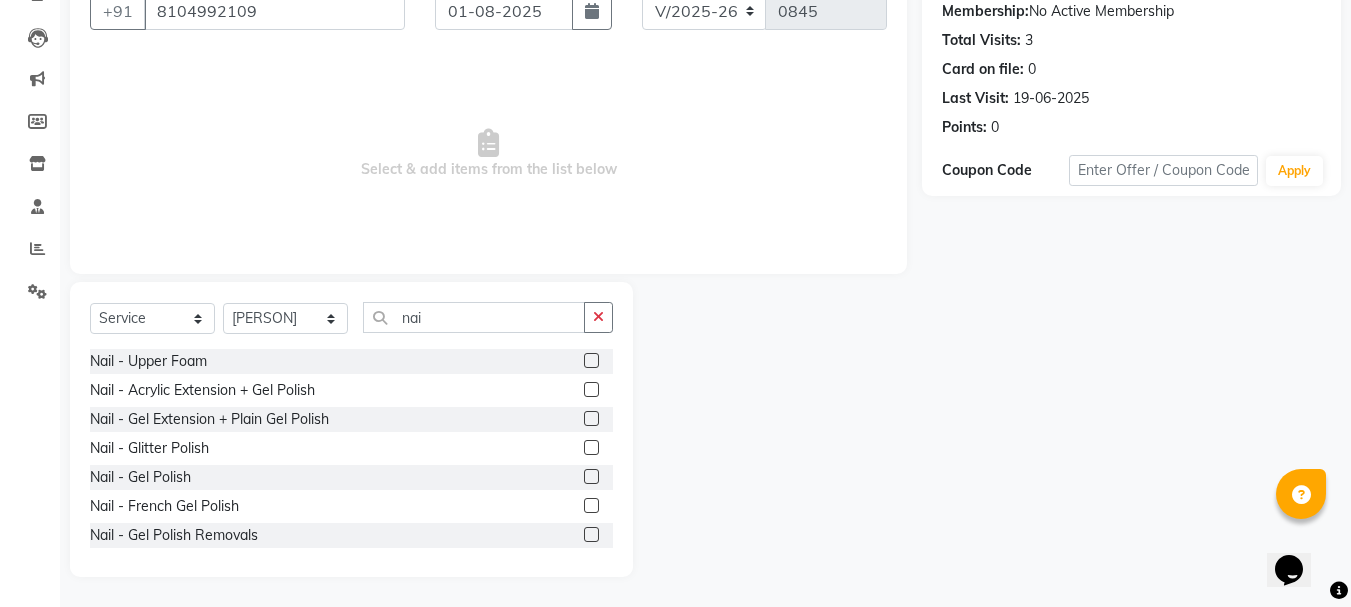 click 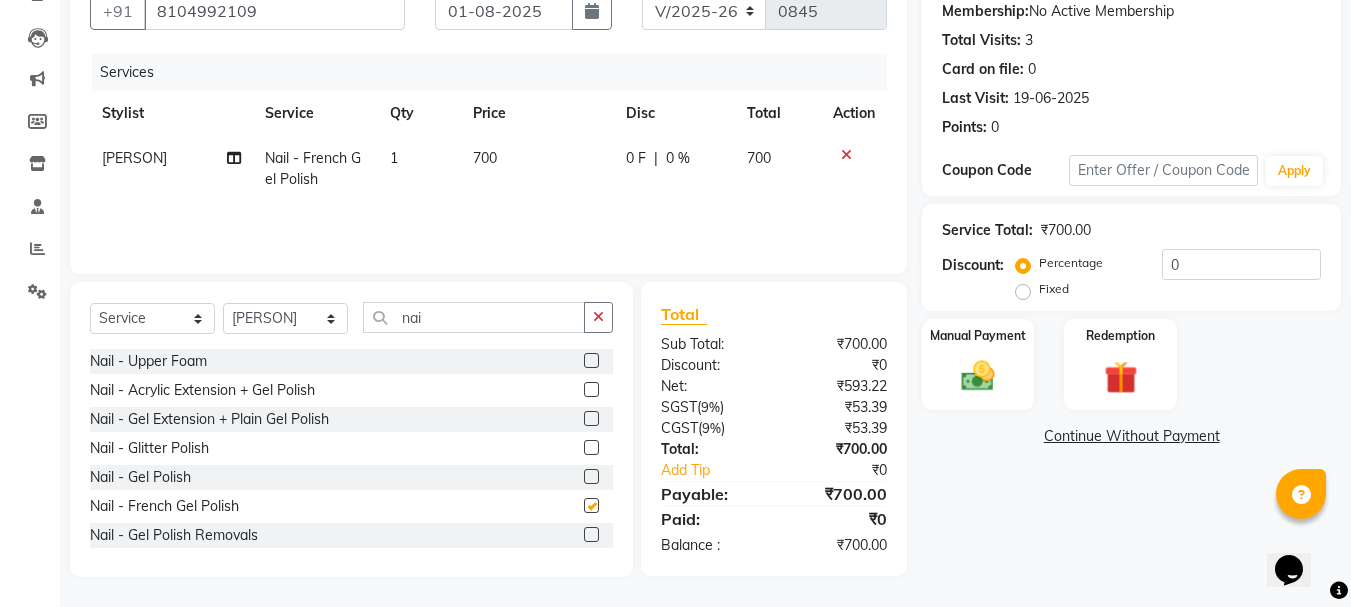 checkbox on "false" 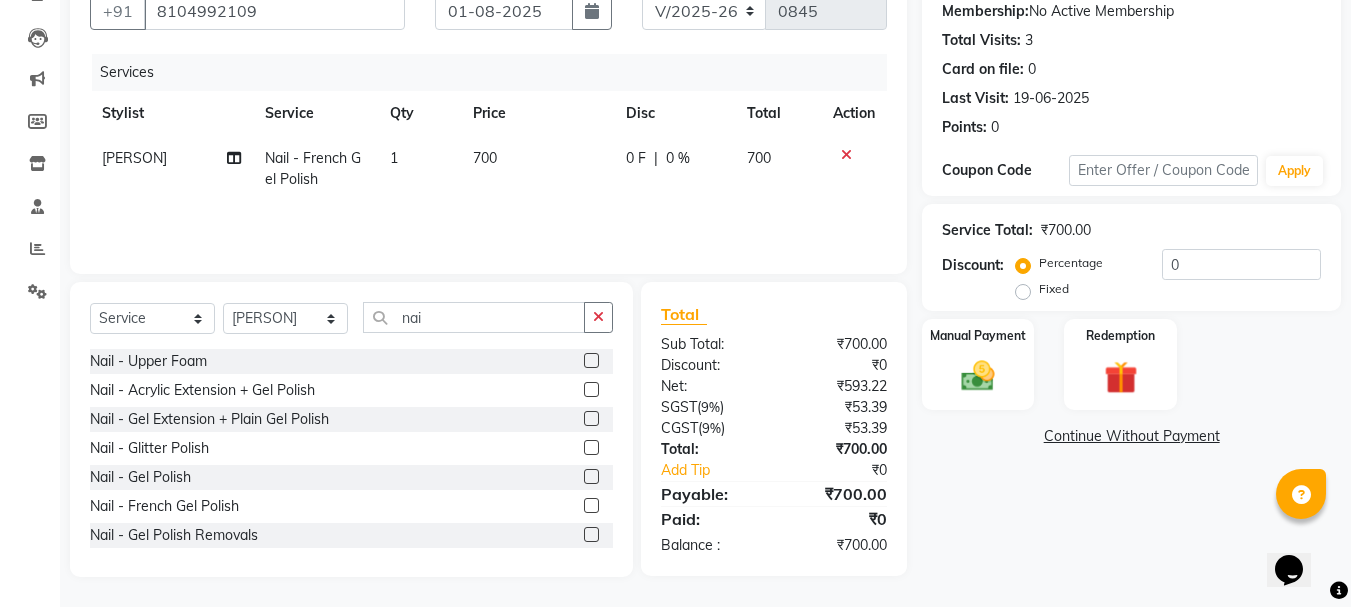 click 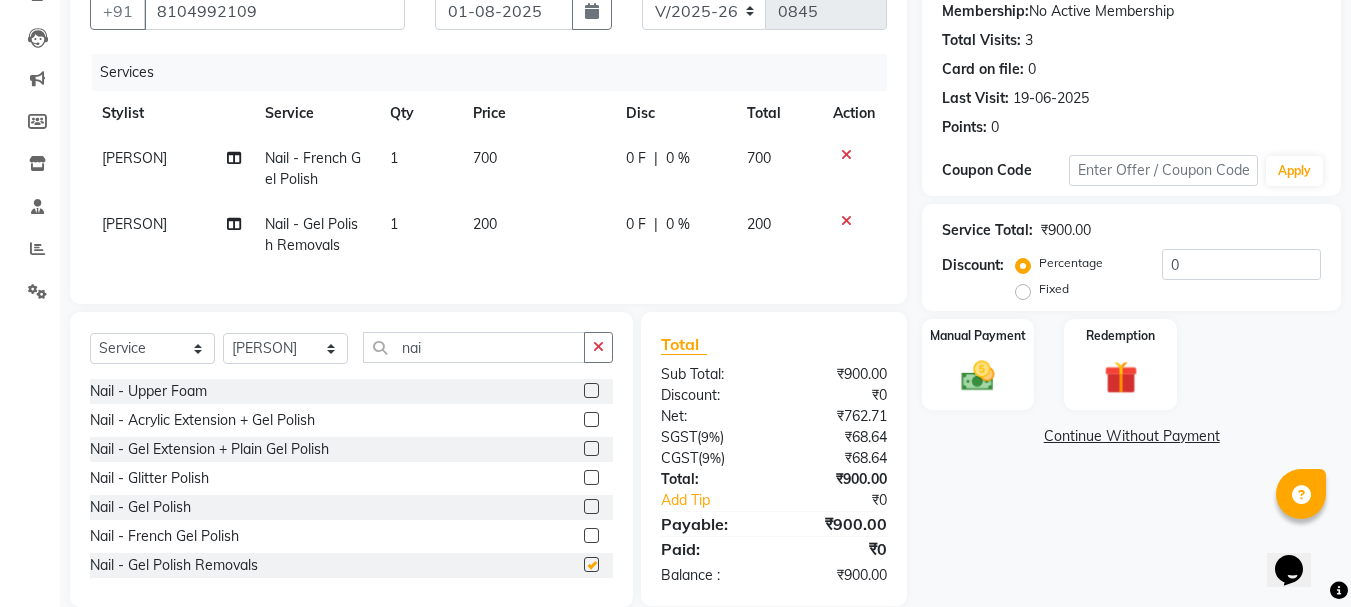 checkbox on "false" 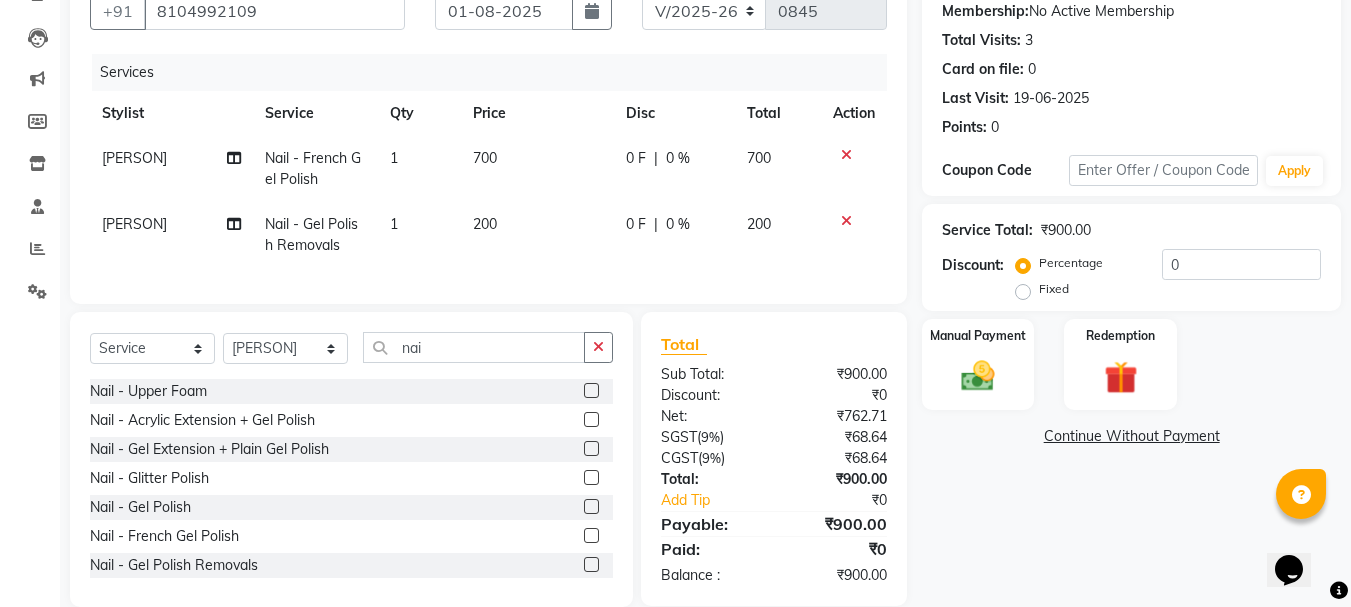 click 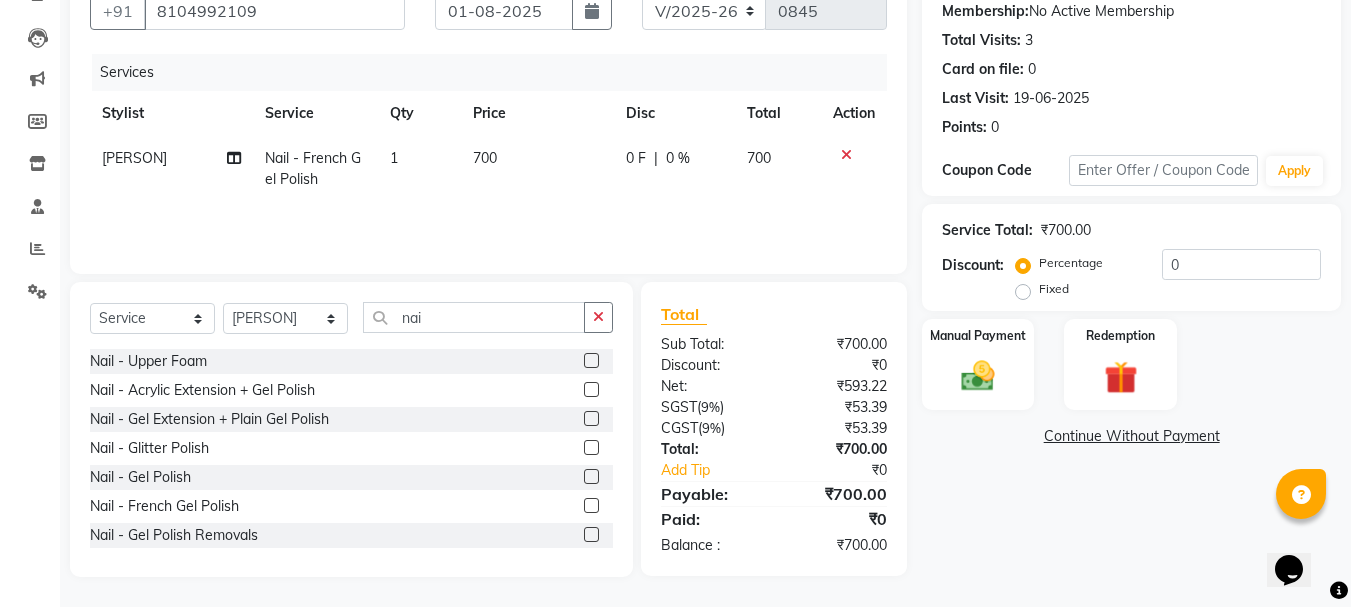 click 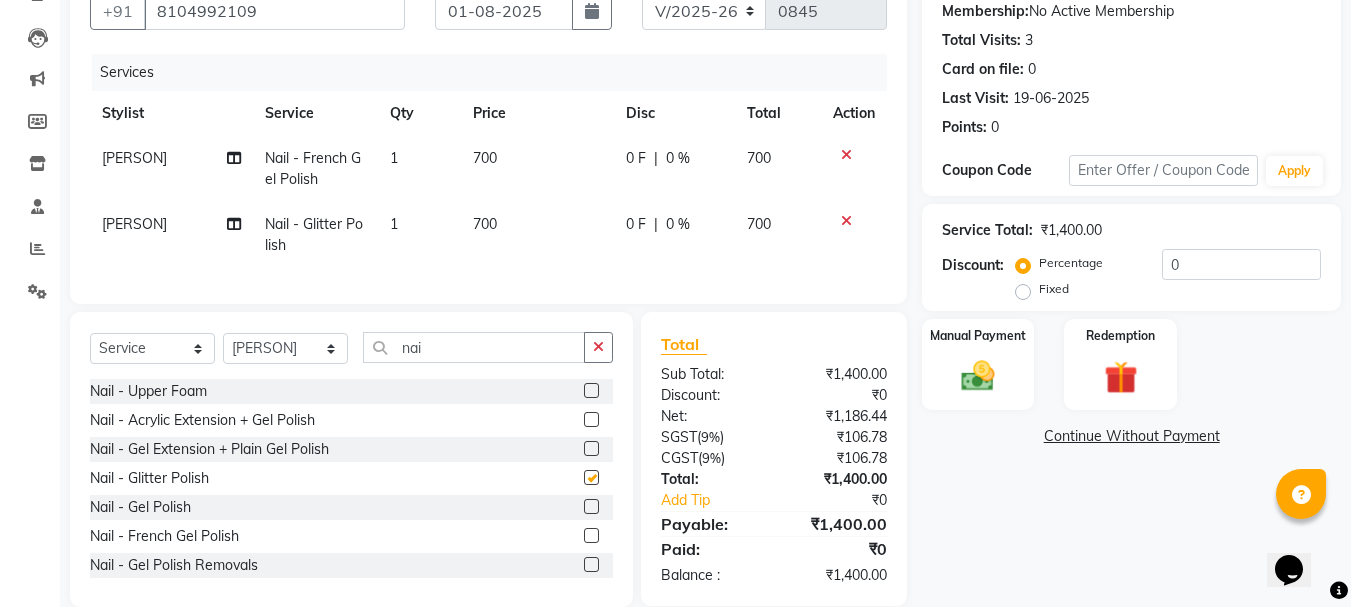 checkbox on "false" 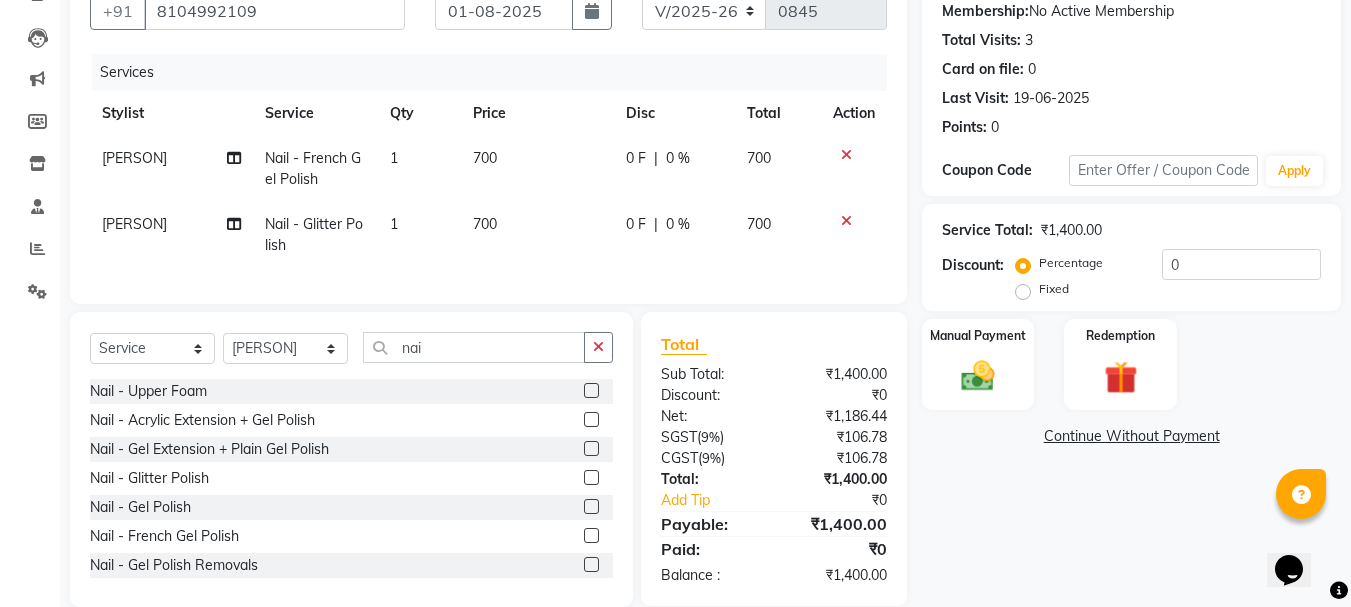 click 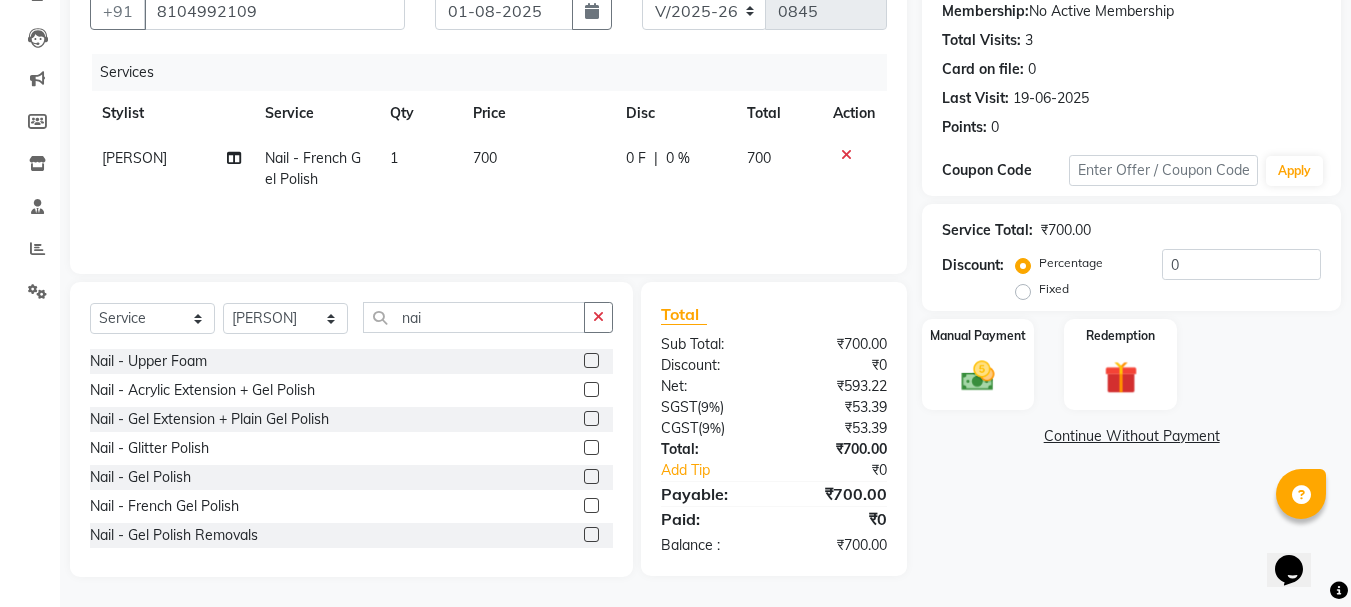 click 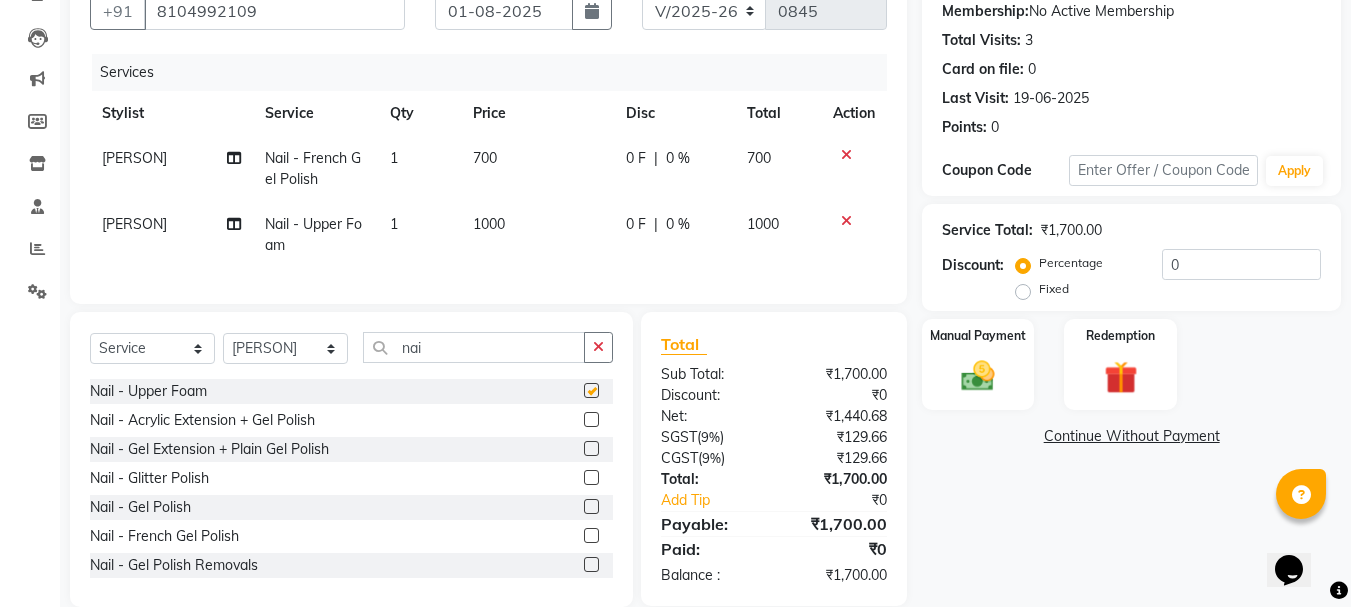 checkbox on "false" 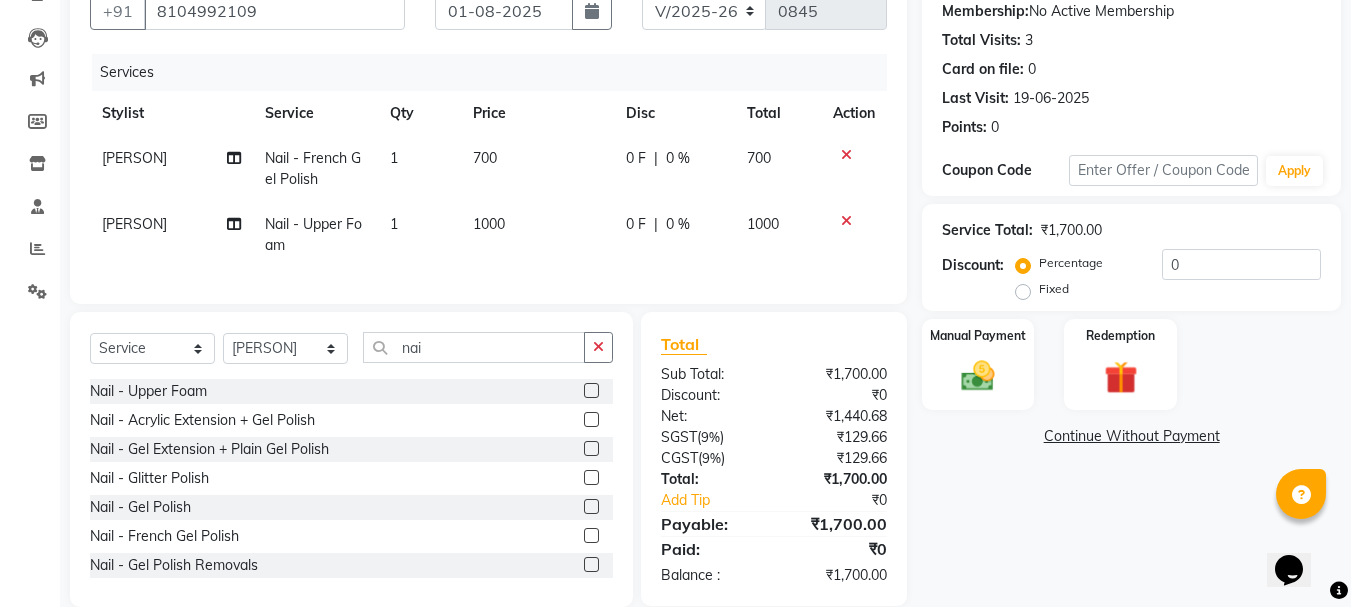 click 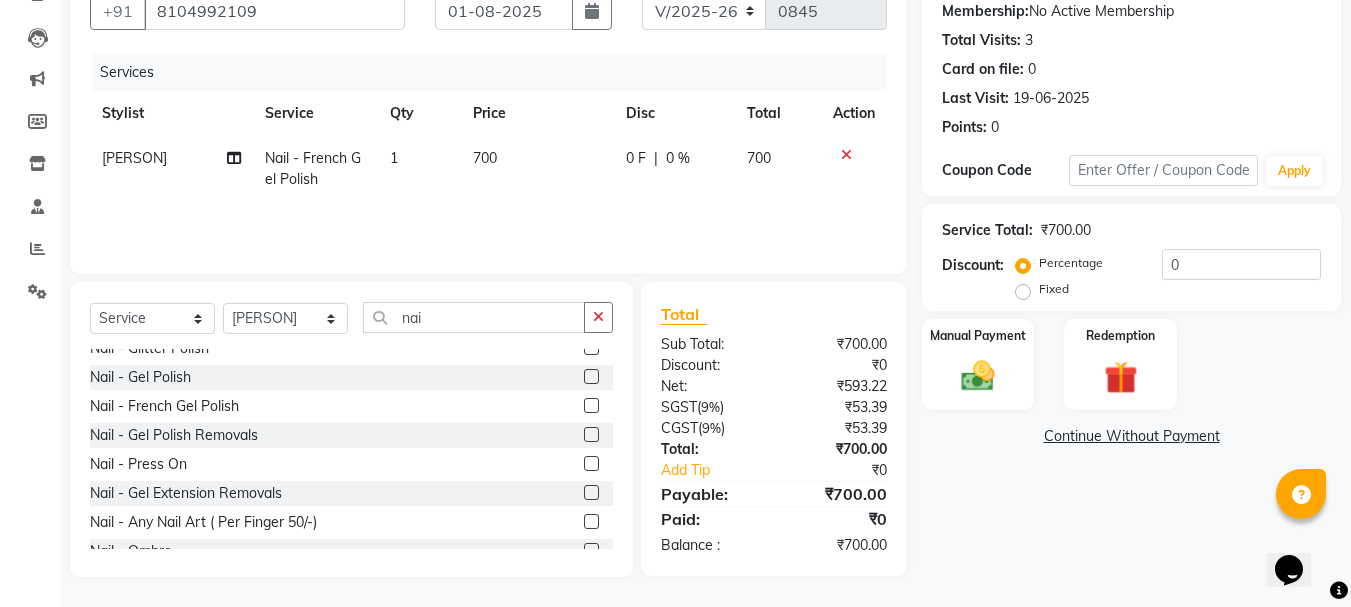 scroll, scrollTop: 0, scrollLeft: 0, axis: both 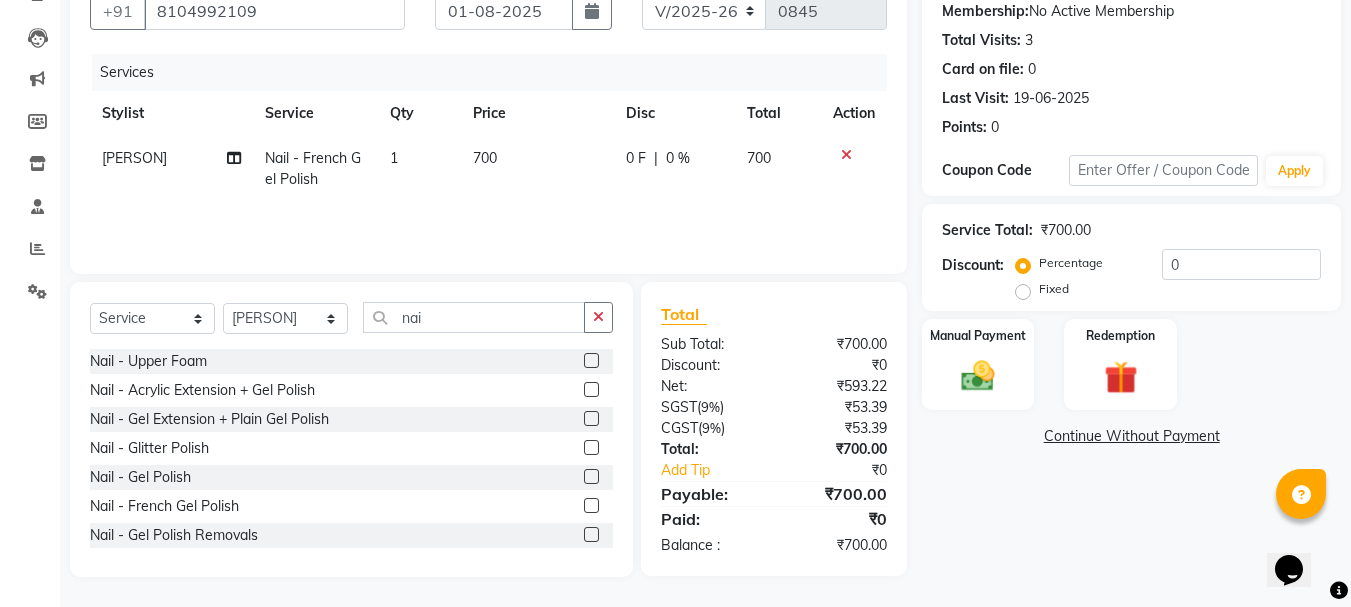 click 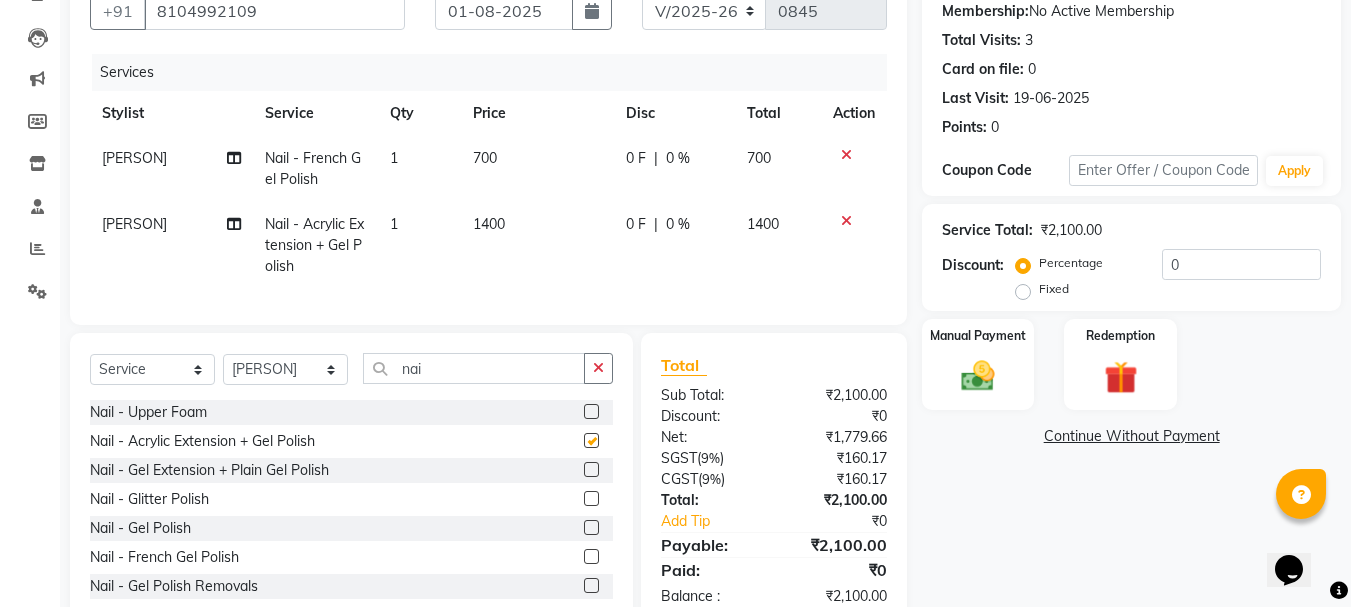 checkbox on "false" 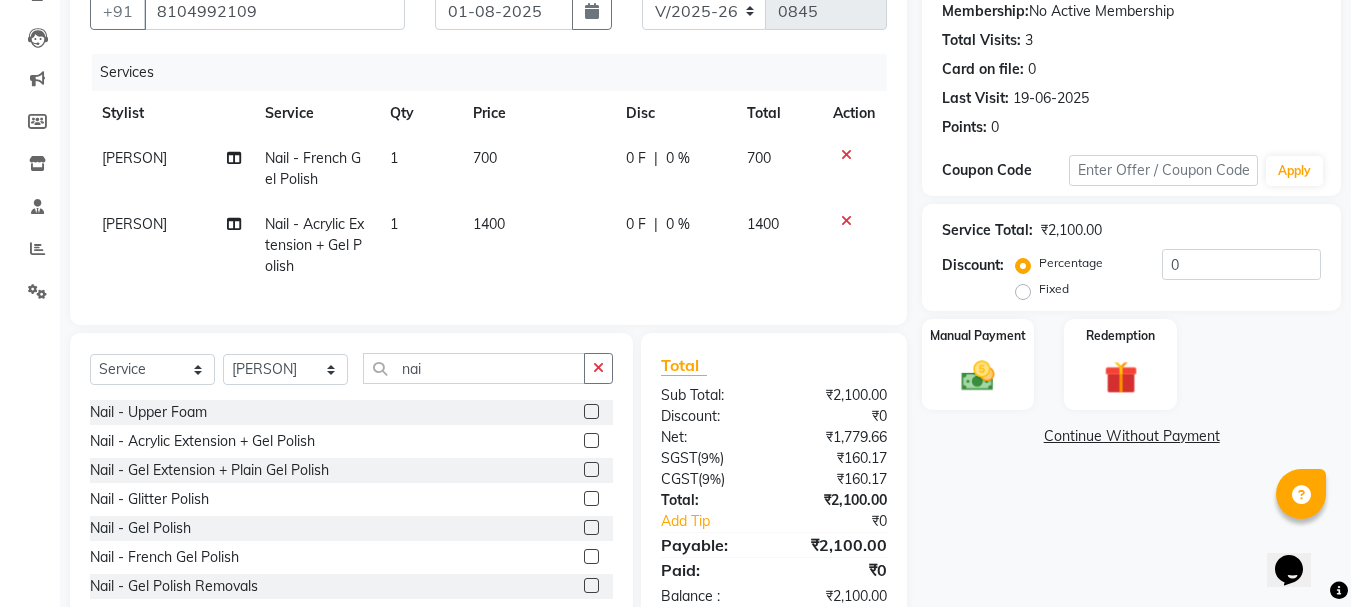 click 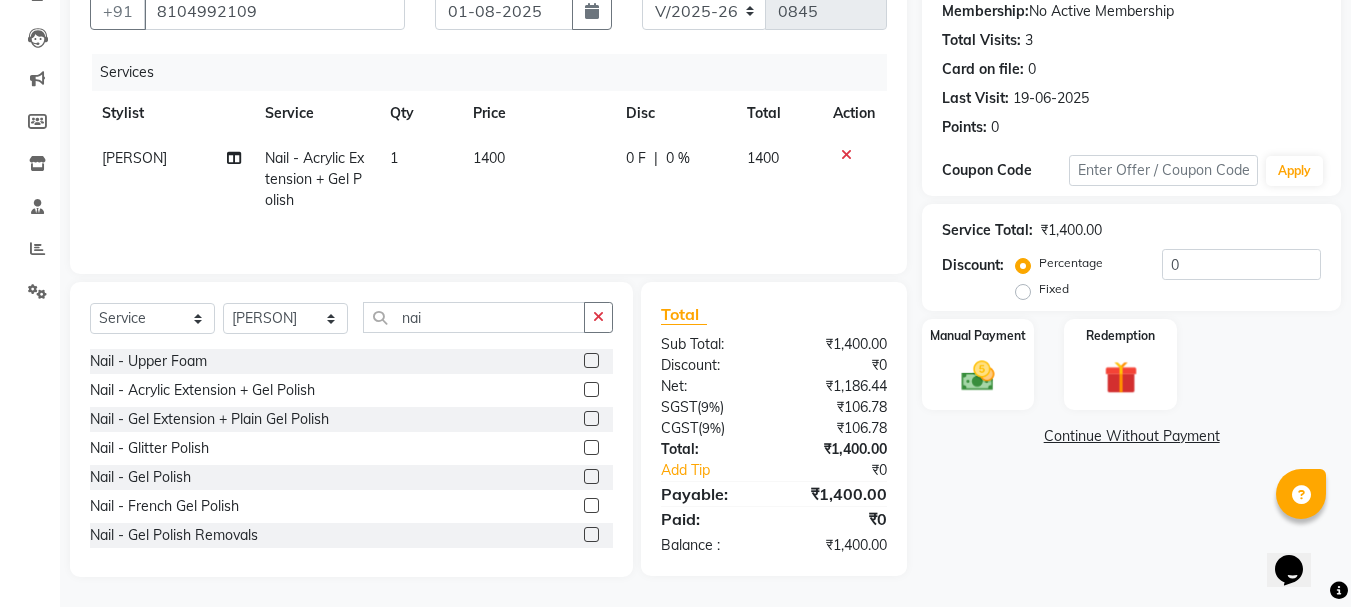 click on "1400" 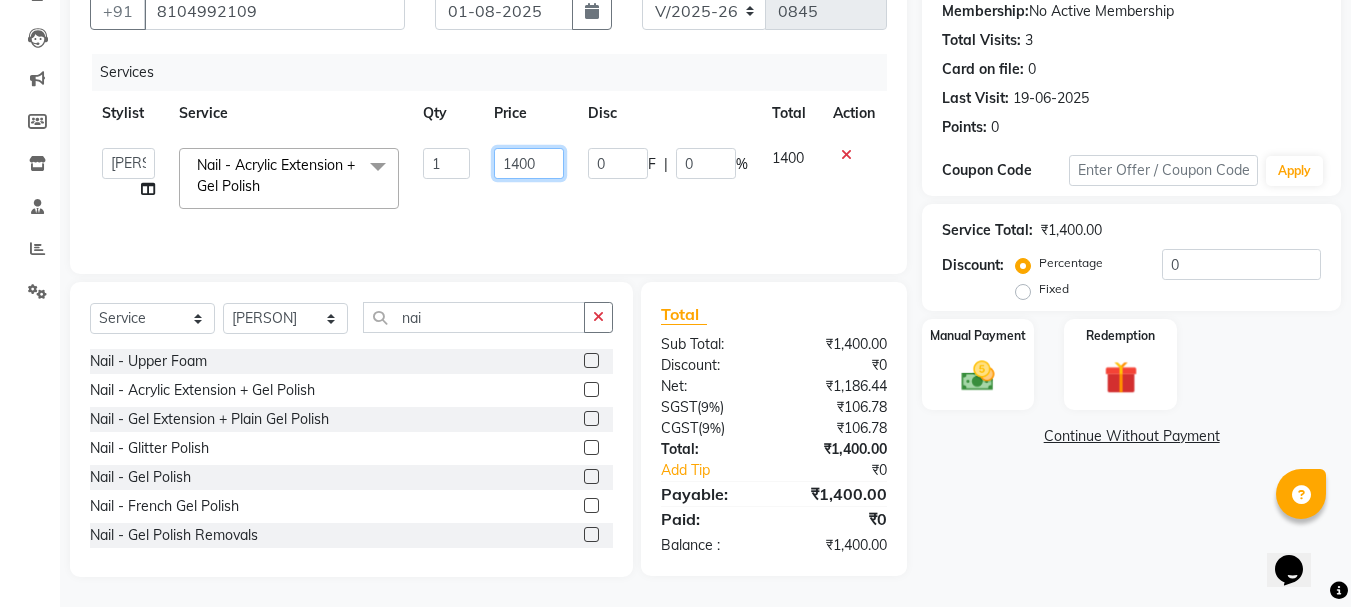 click on "1400" 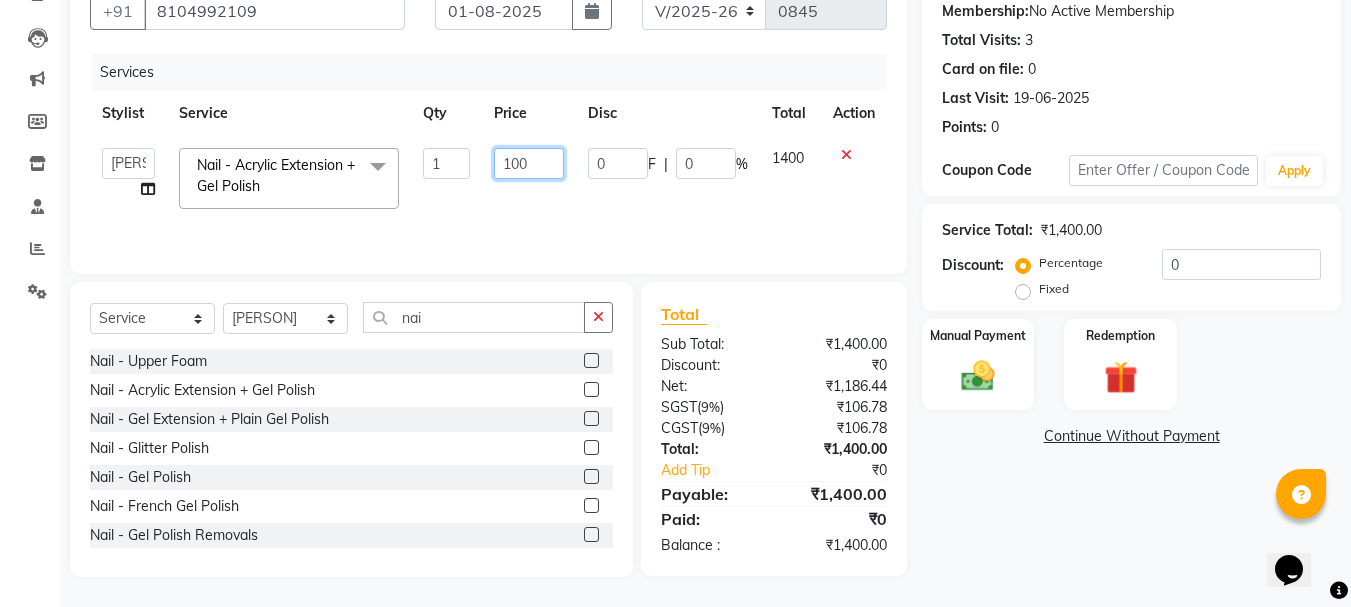 type on "1200" 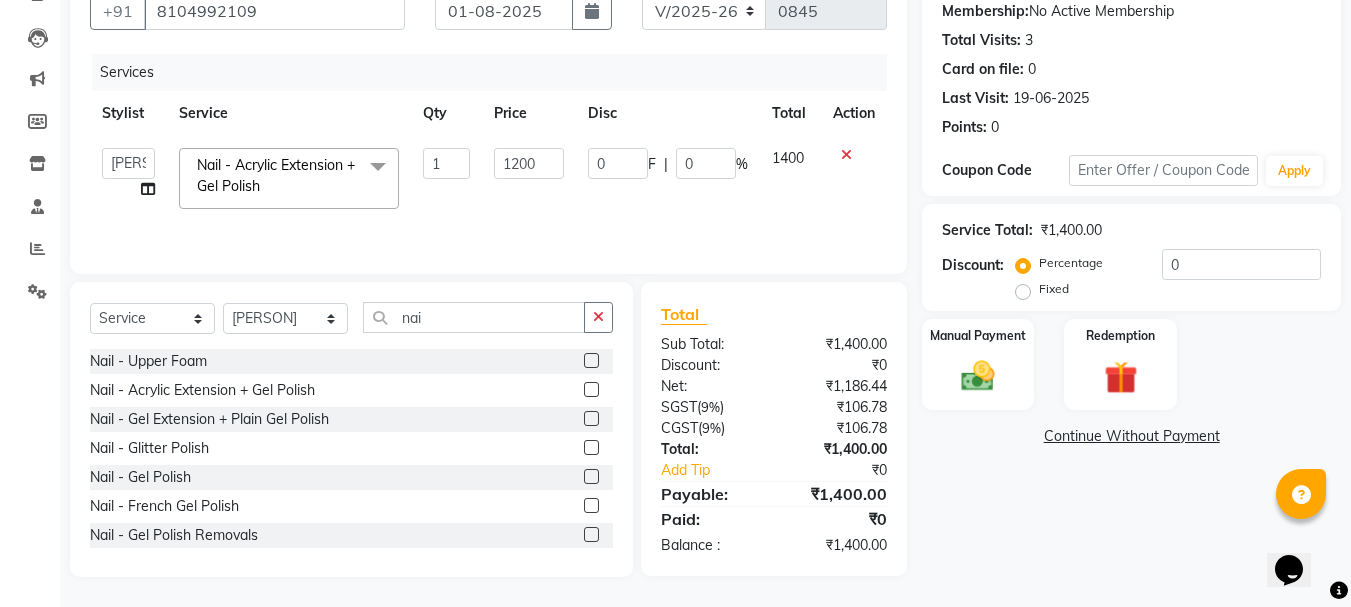 click on "1200" 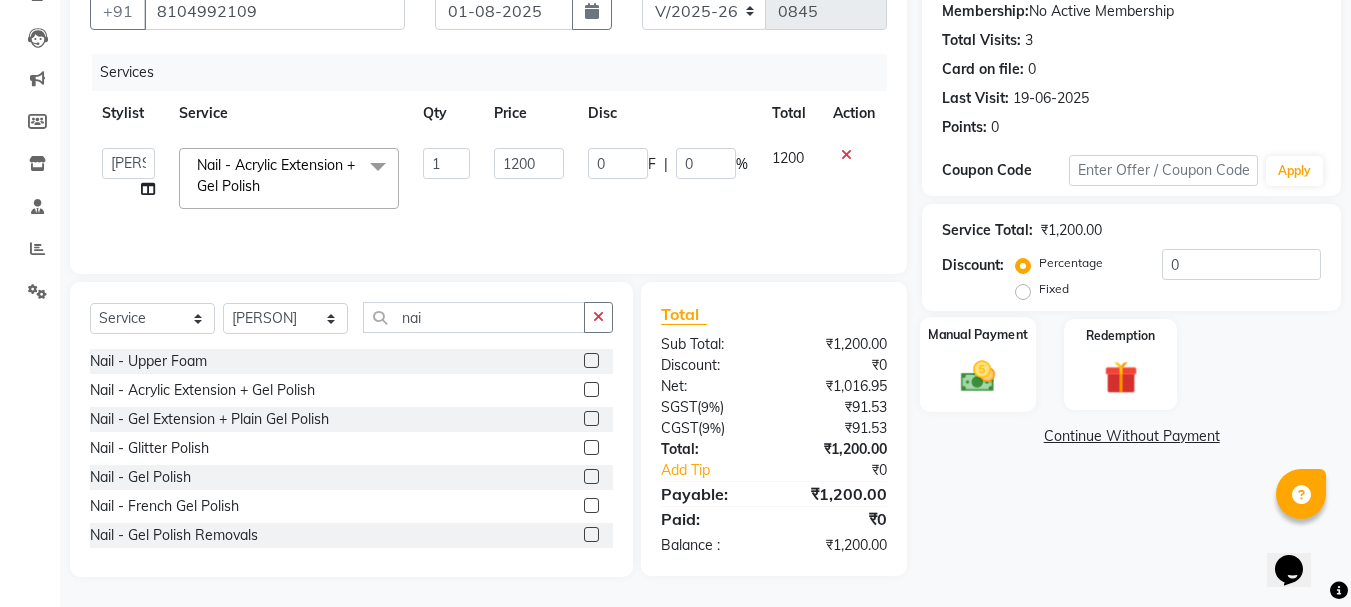 click on "Manual Payment" 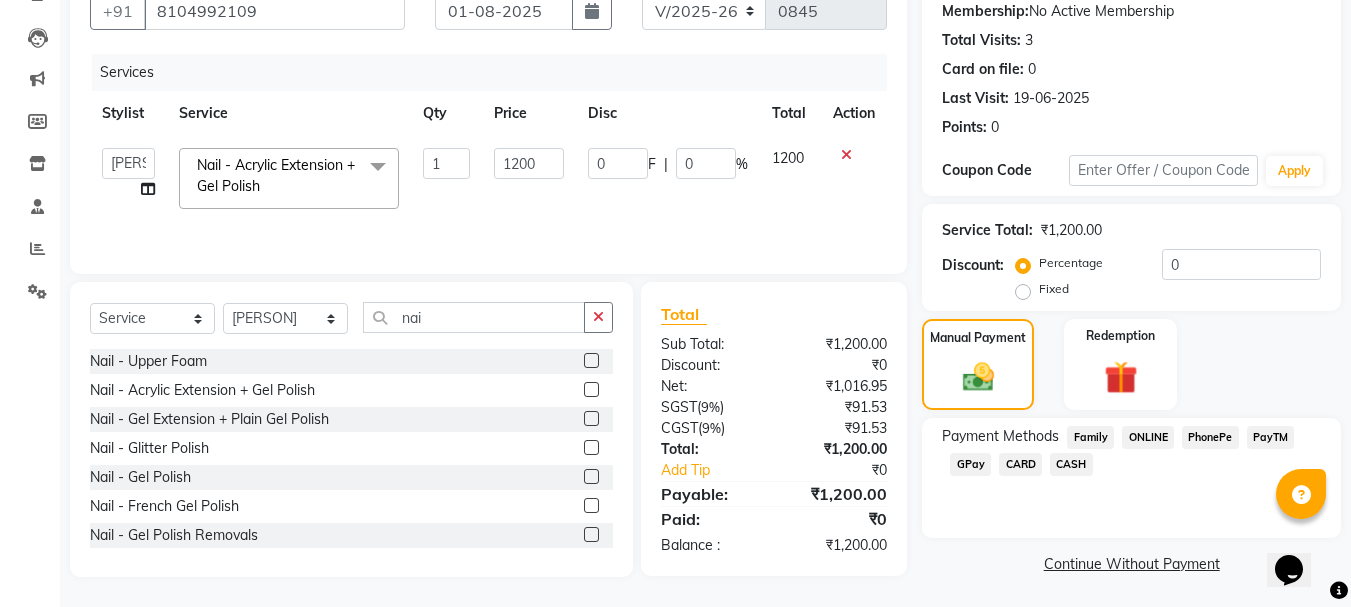click on "GPay" 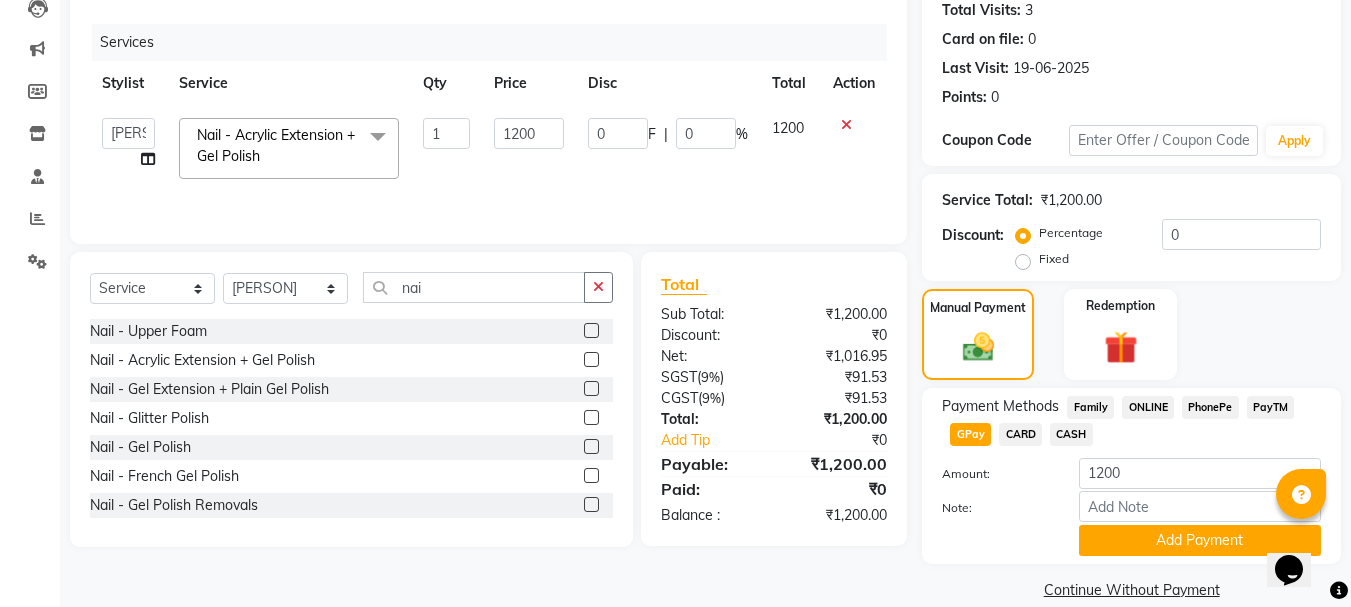 scroll, scrollTop: 252, scrollLeft: 0, axis: vertical 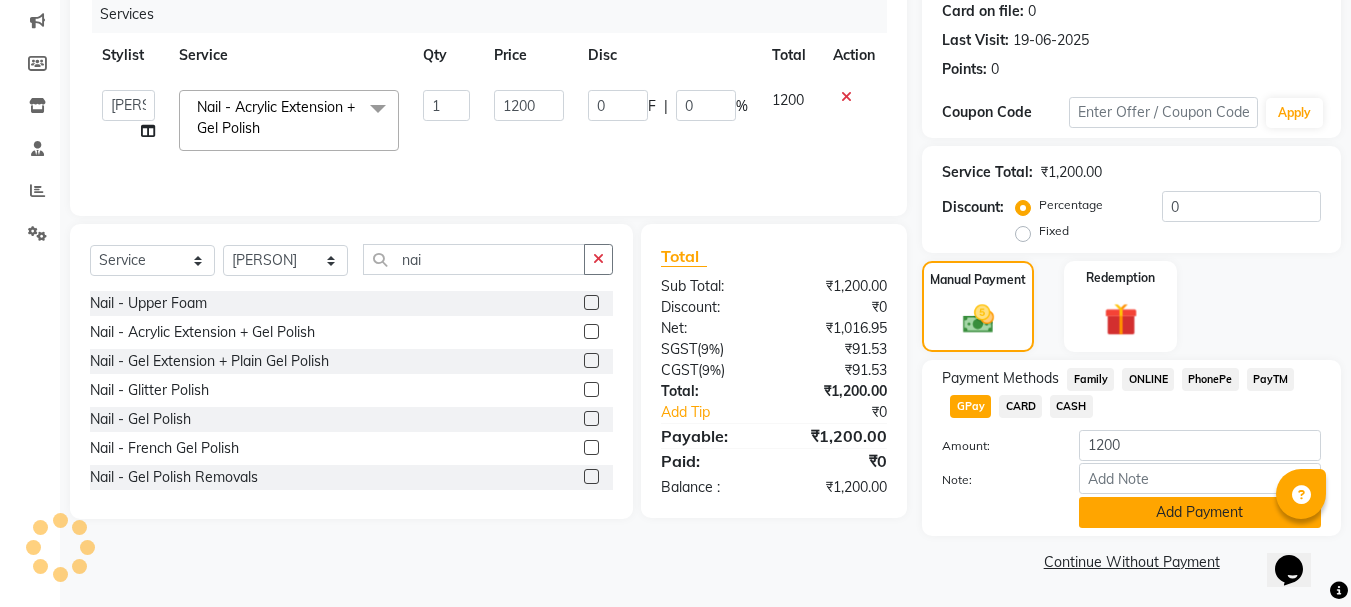click on "Add Payment" 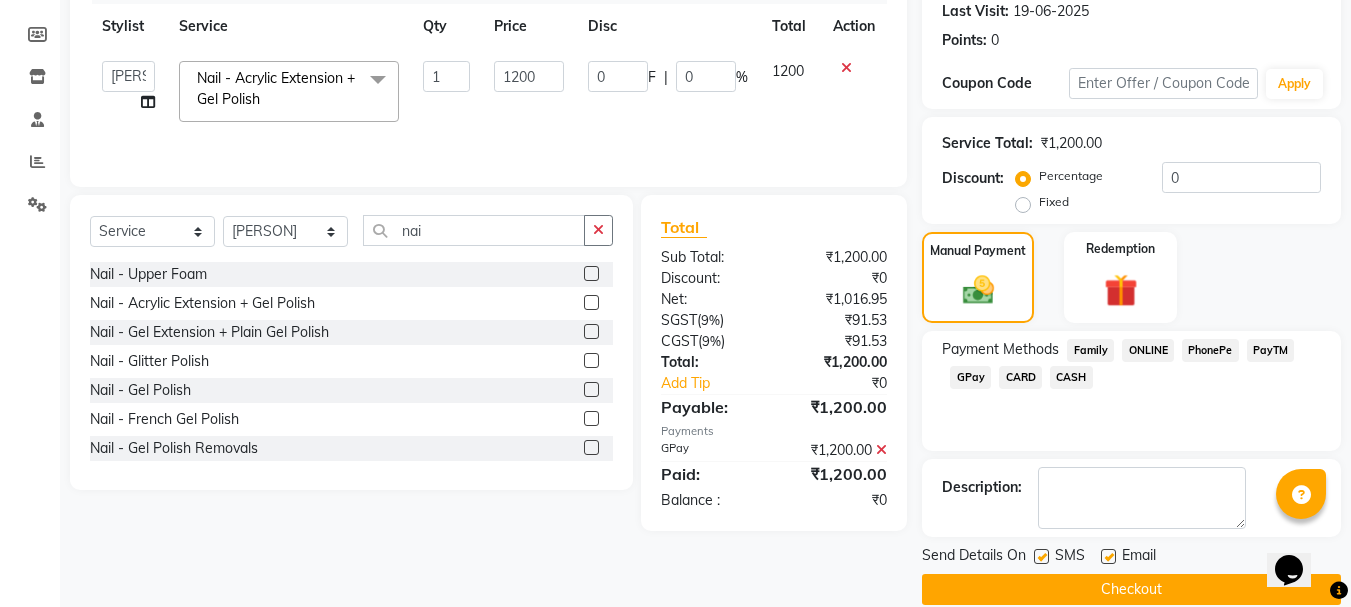 scroll, scrollTop: 309, scrollLeft: 0, axis: vertical 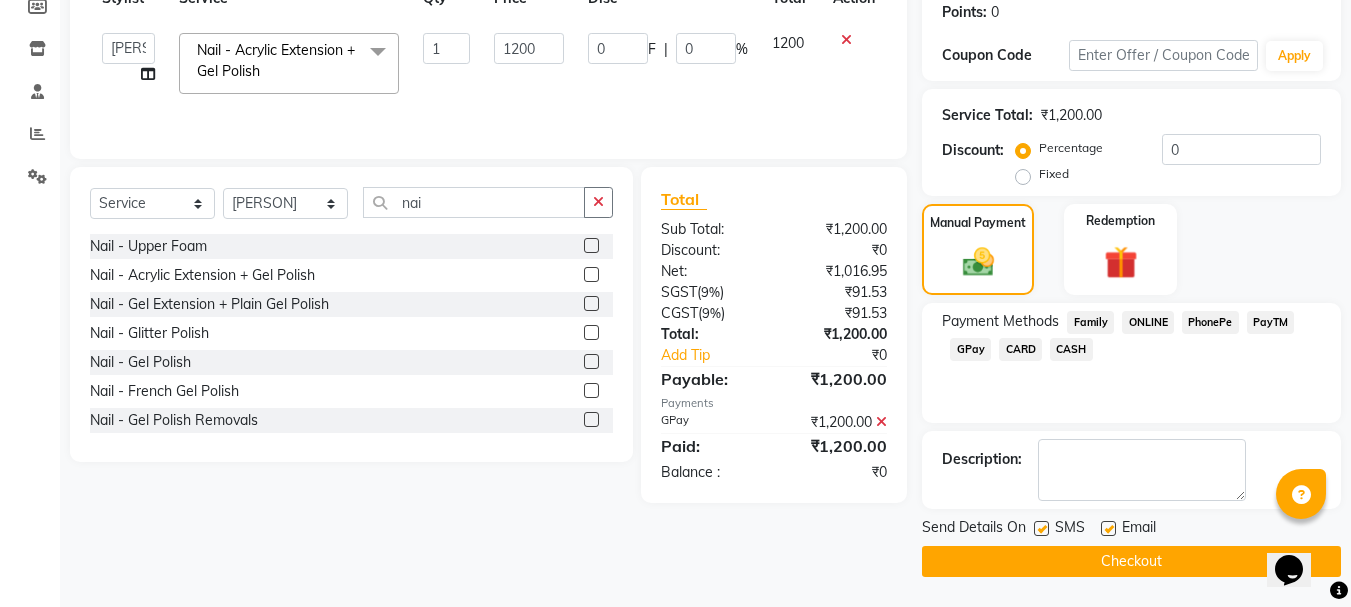 click 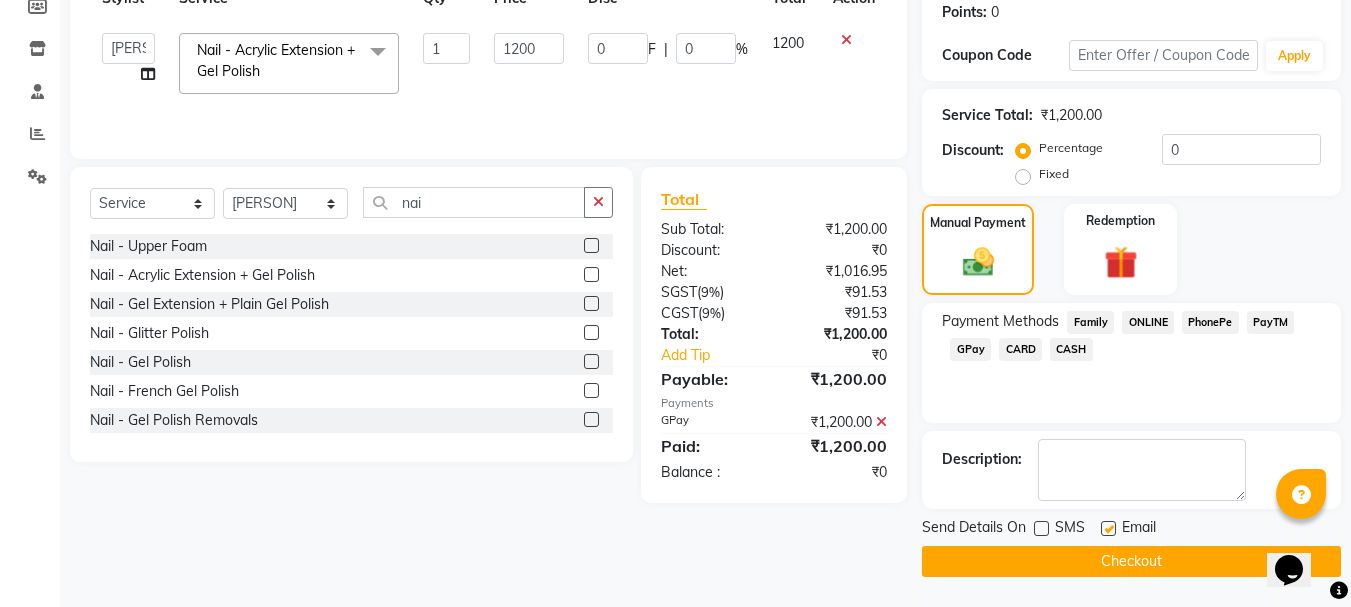 click 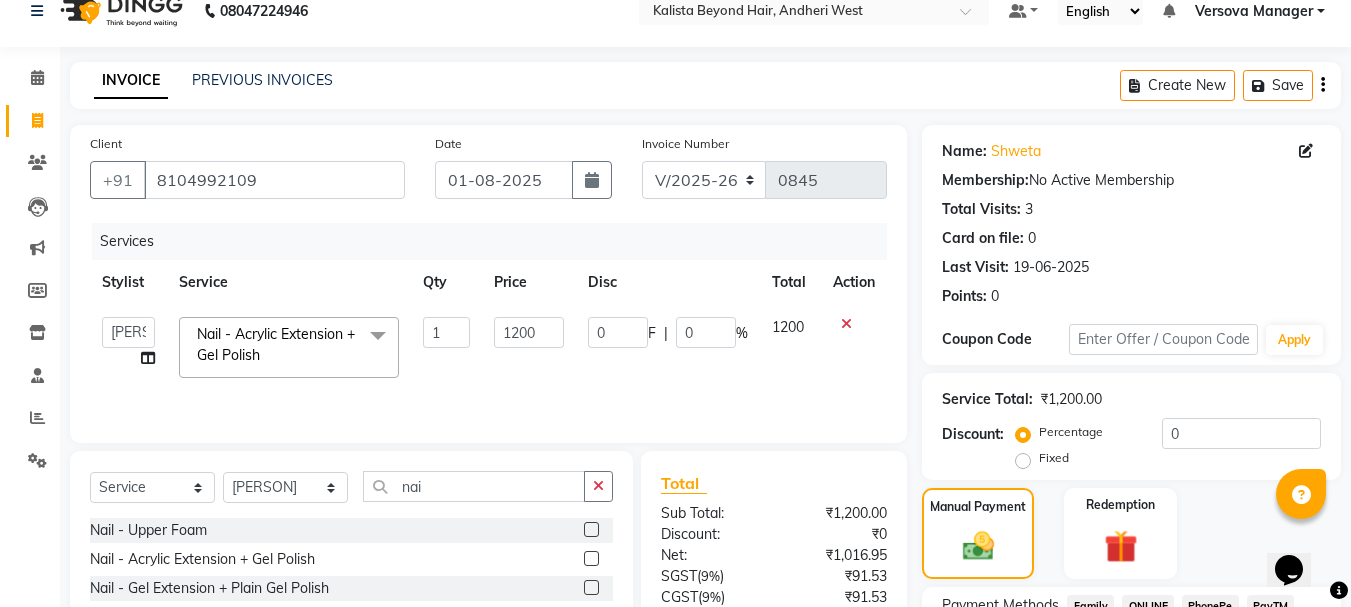 scroll, scrollTop: 309, scrollLeft: 0, axis: vertical 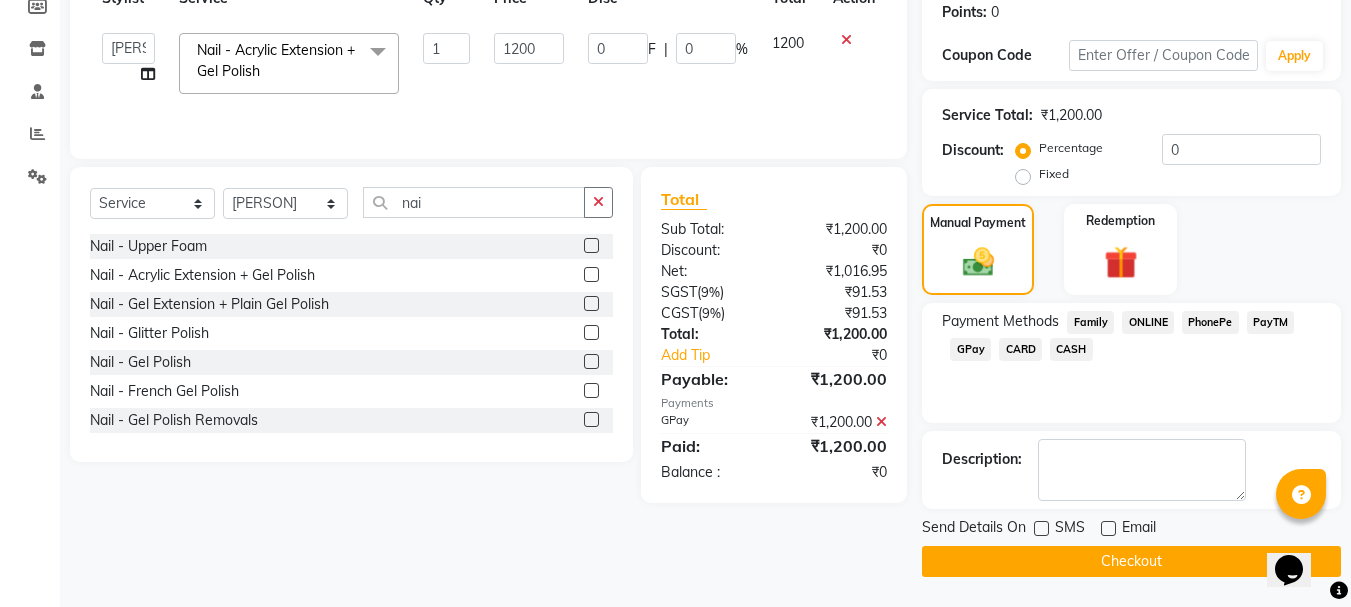 click on "Checkout" 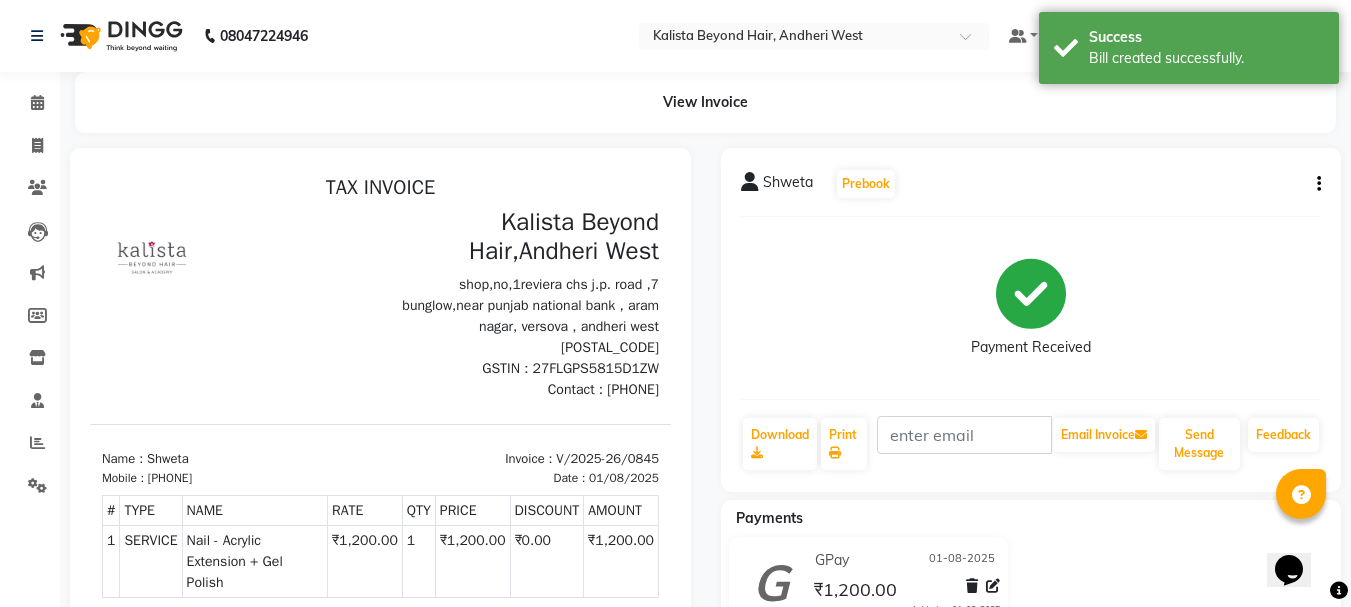 scroll, scrollTop: 0, scrollLeft: 0, axis: both 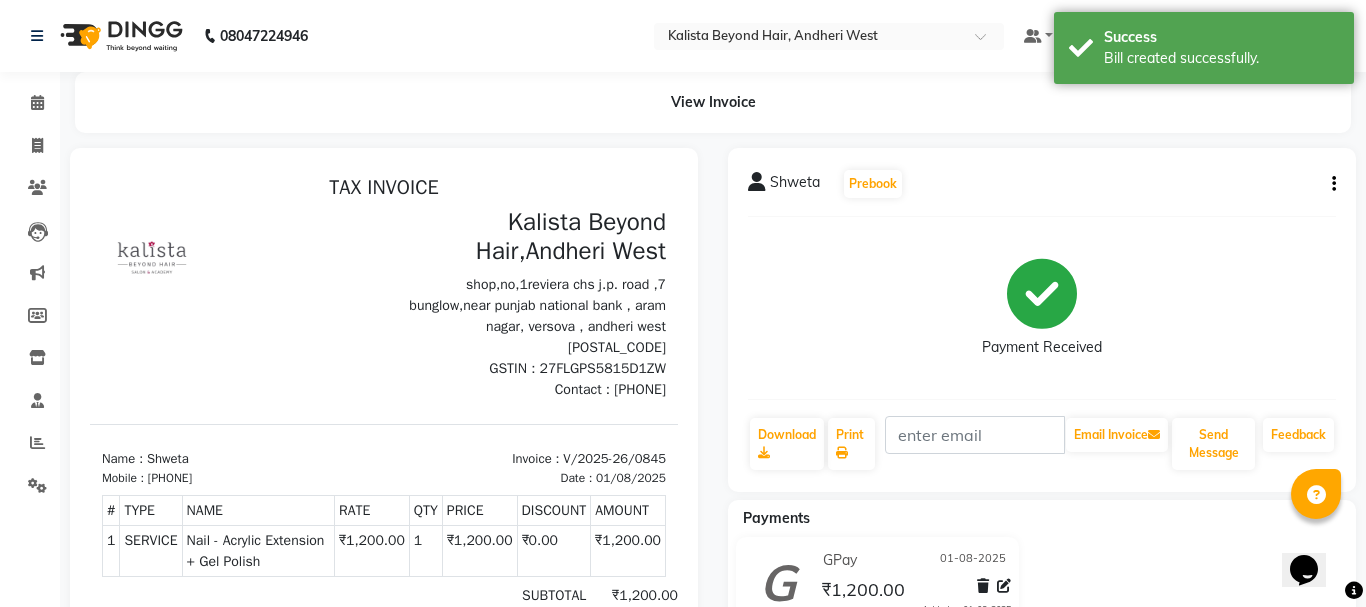 select on "service" 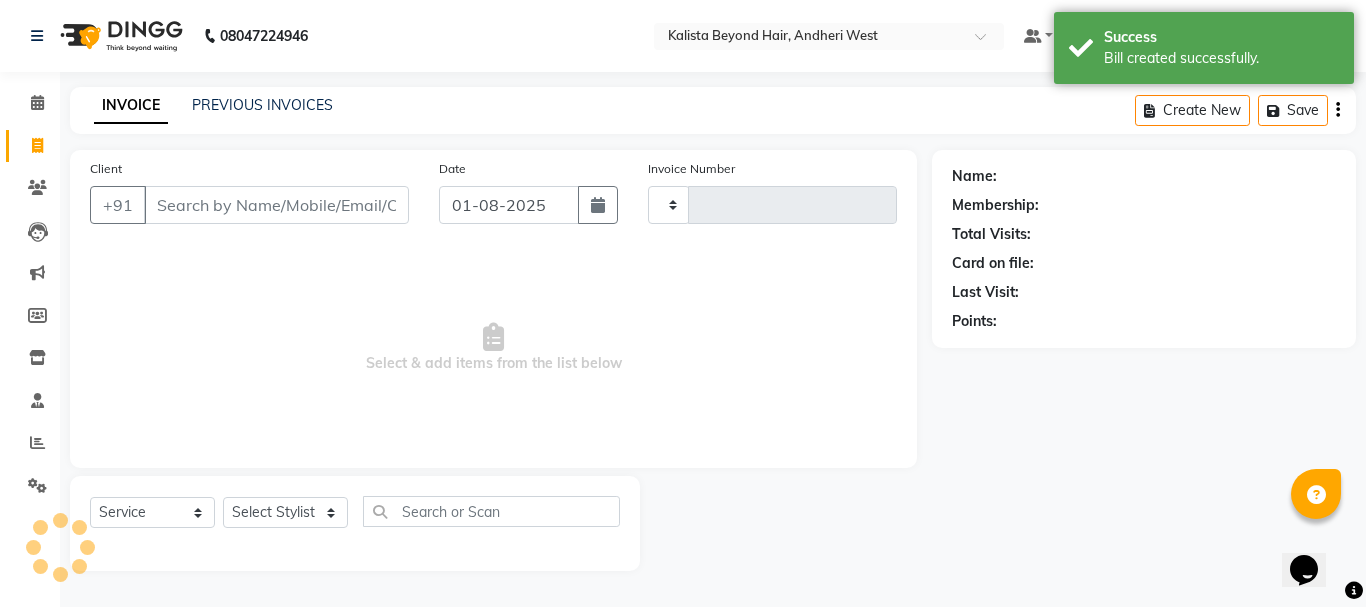 type on "0846" 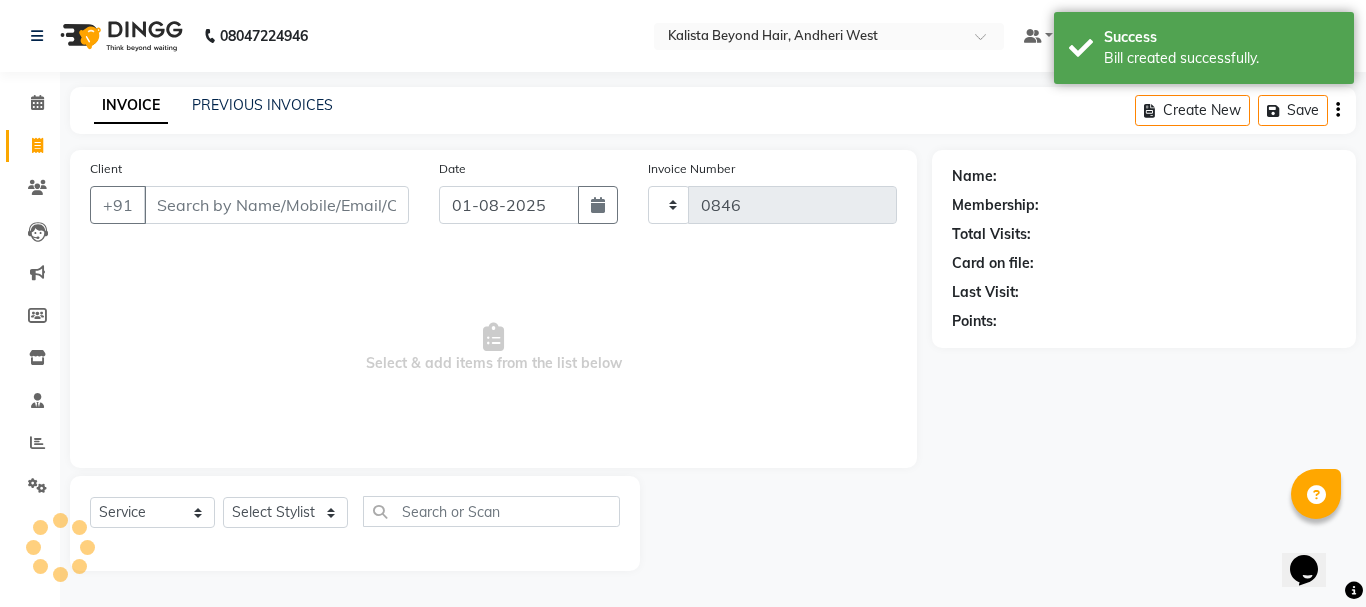 select on "6352" 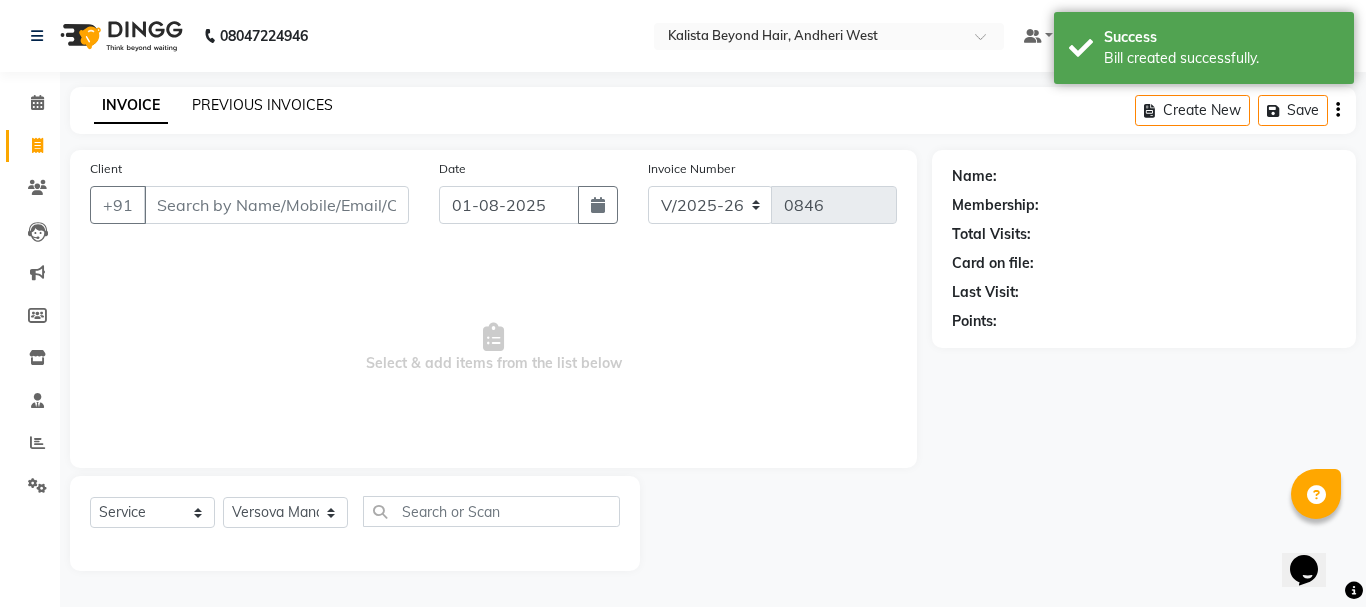 click on "PREVIOUS INVOICES" 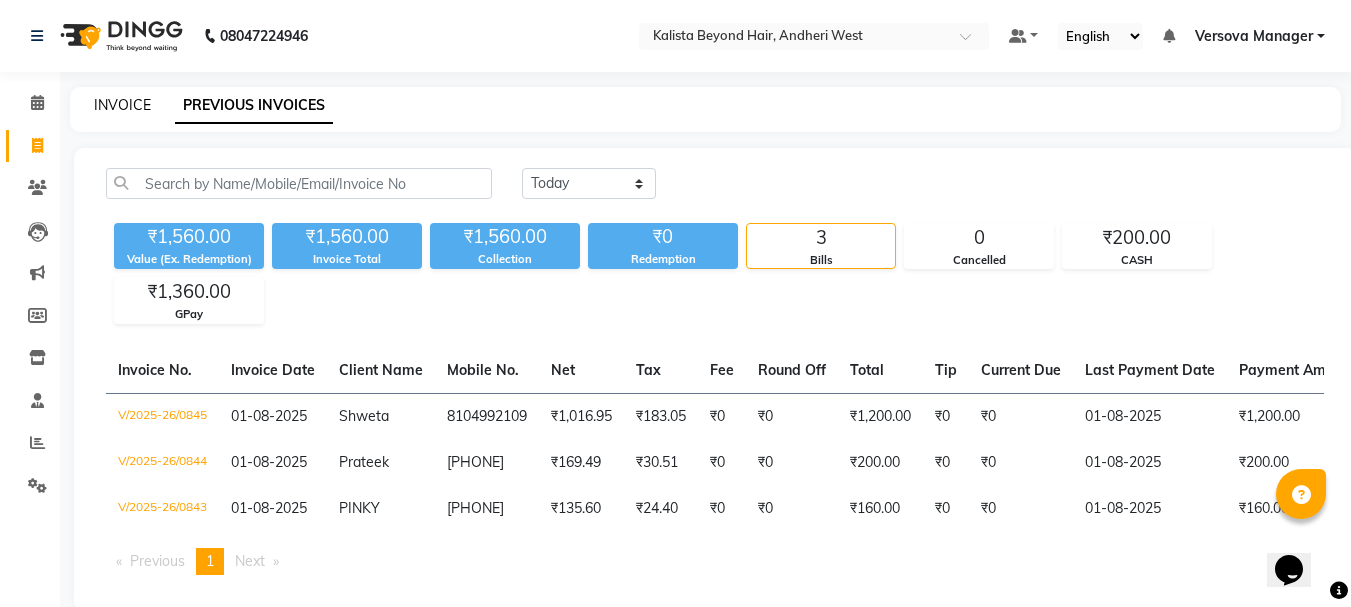 click on "INVOICE" 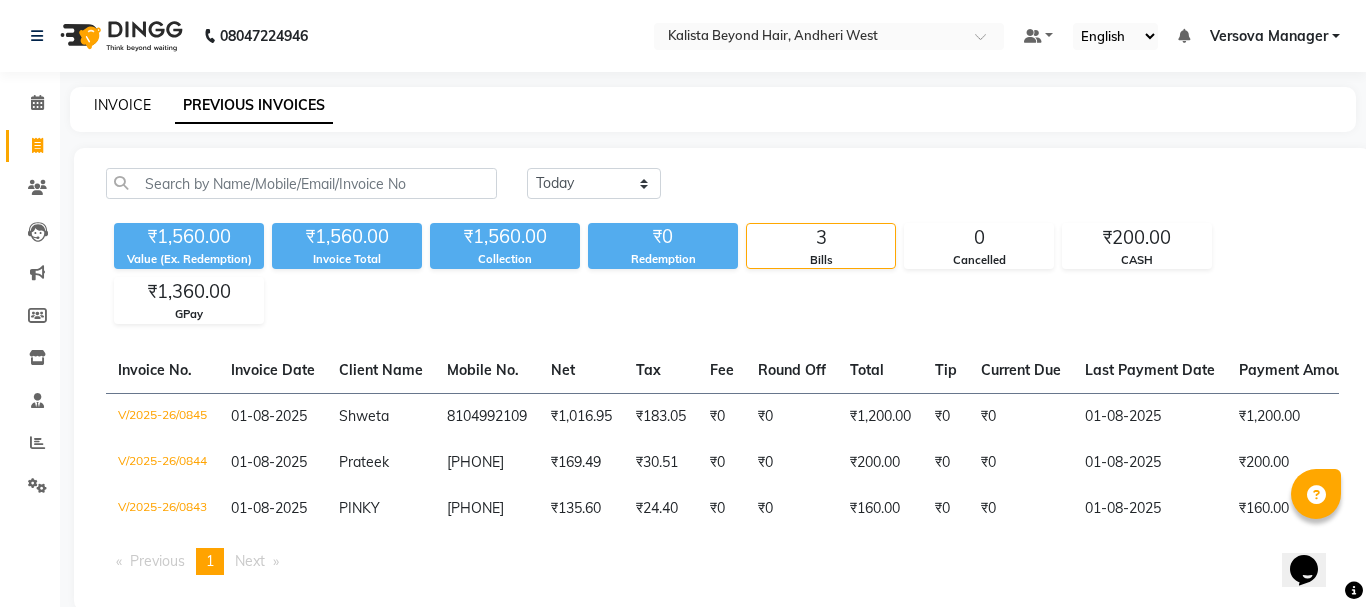 select on "service" 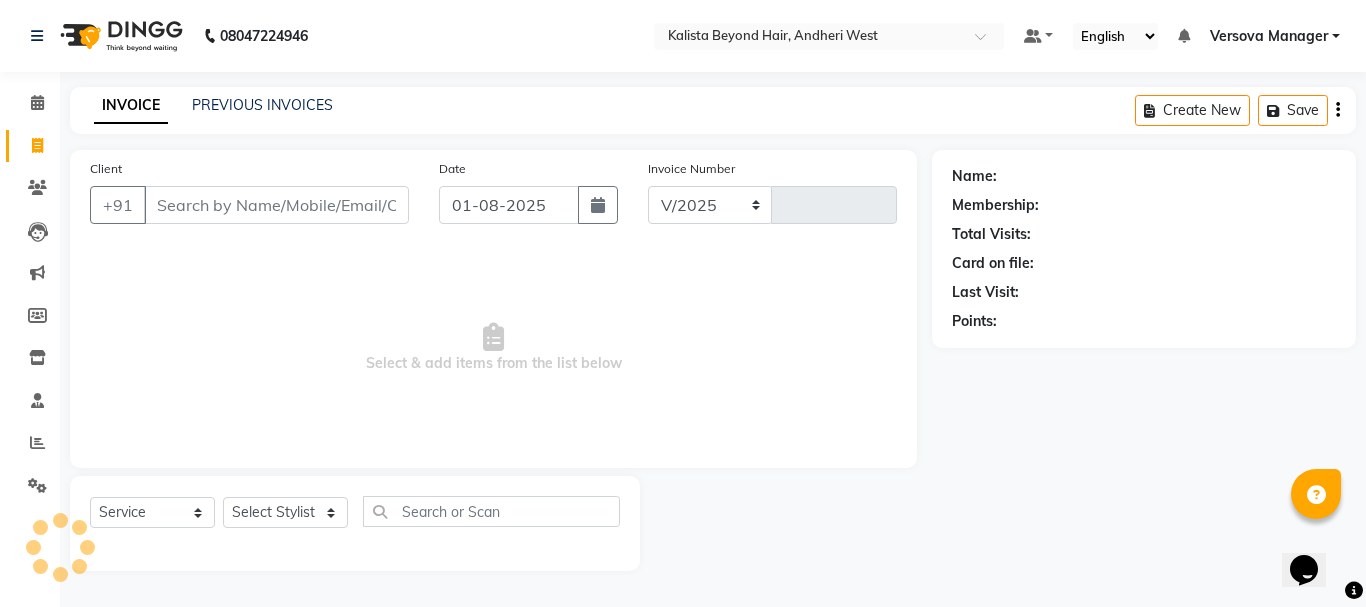 select on "6352" 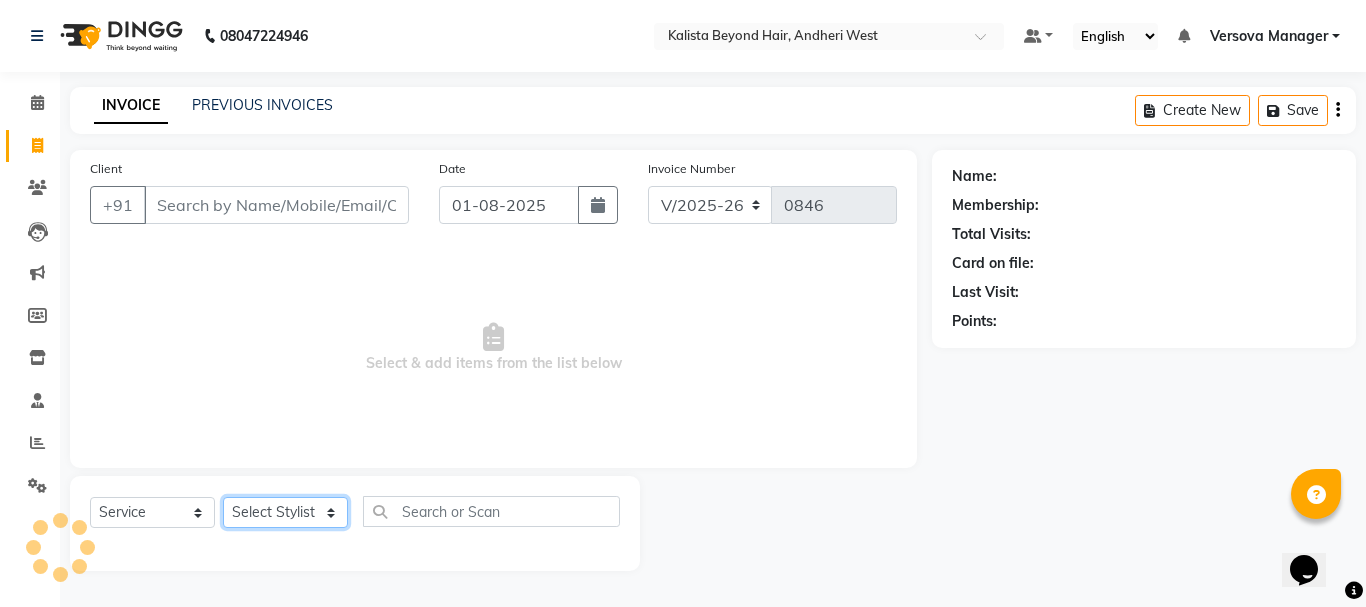 click on "Select Stylist" 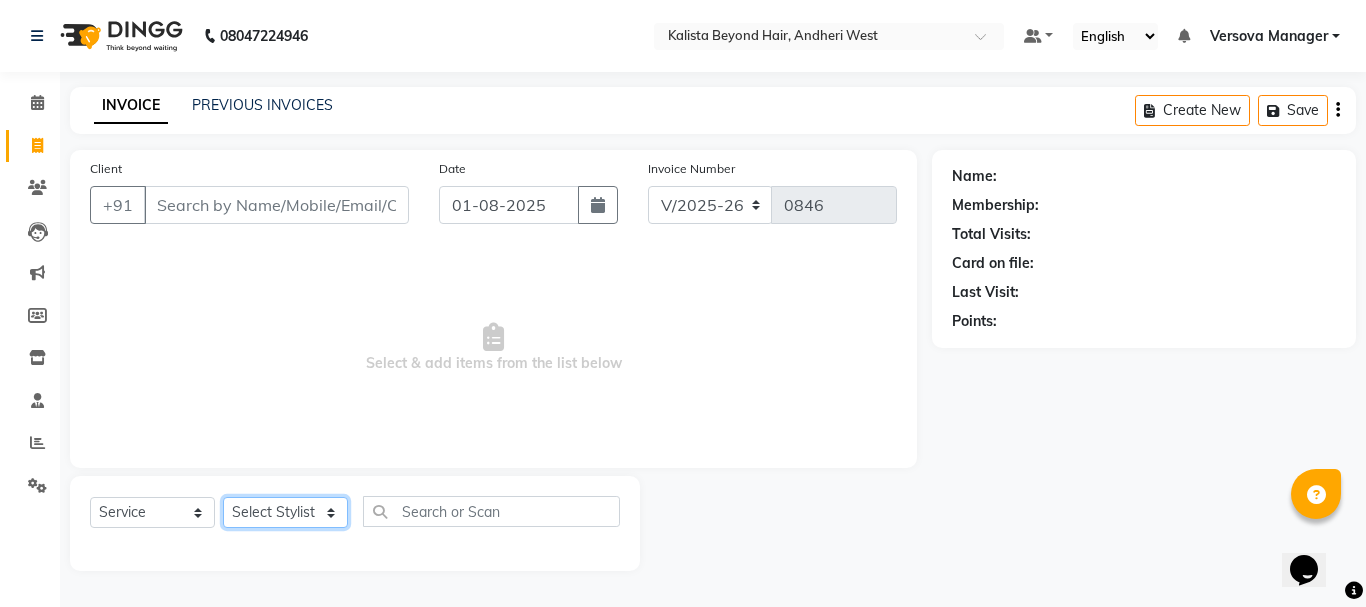 select on "48071" 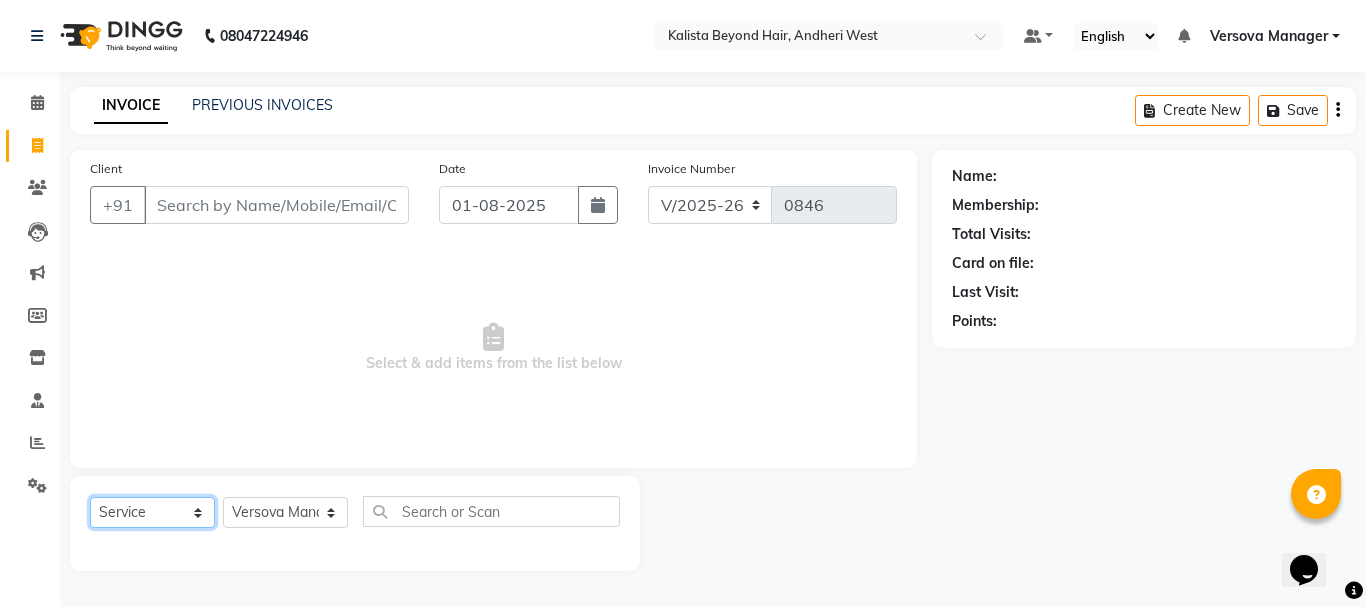 click on "Select  Service  Product  Membership  Package Voucher Prepaid Gift Card" 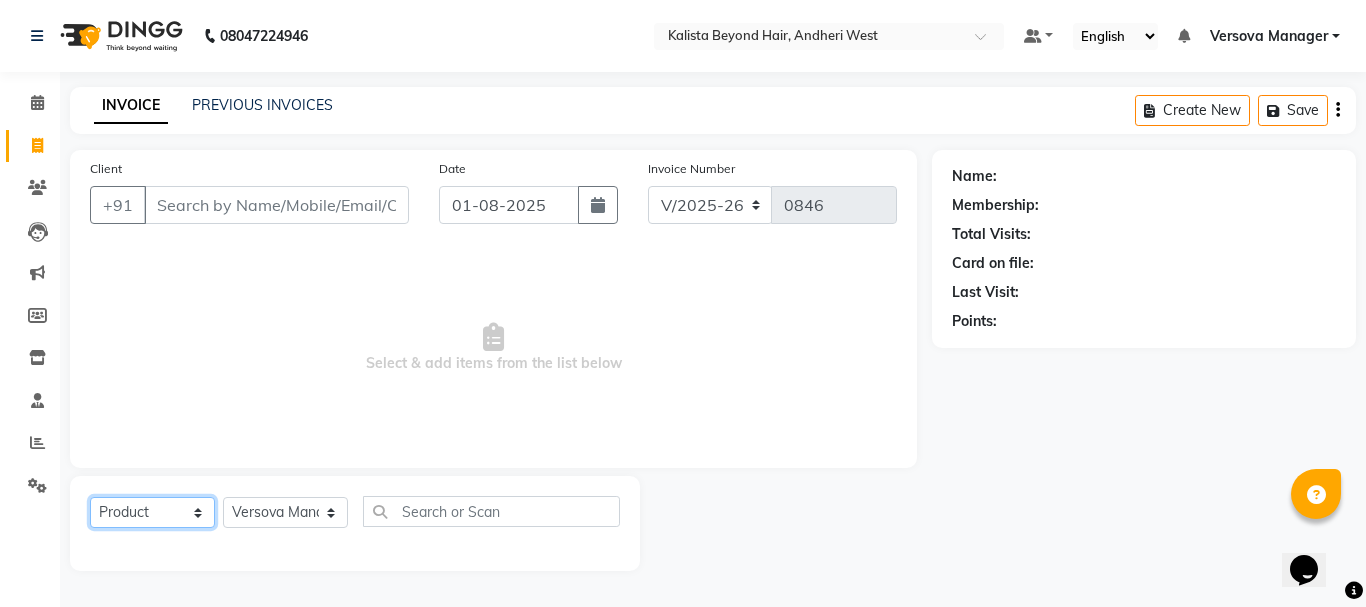 click on "Select  Service  Product  Membership  Package Voucher Prepaid Gift Card" 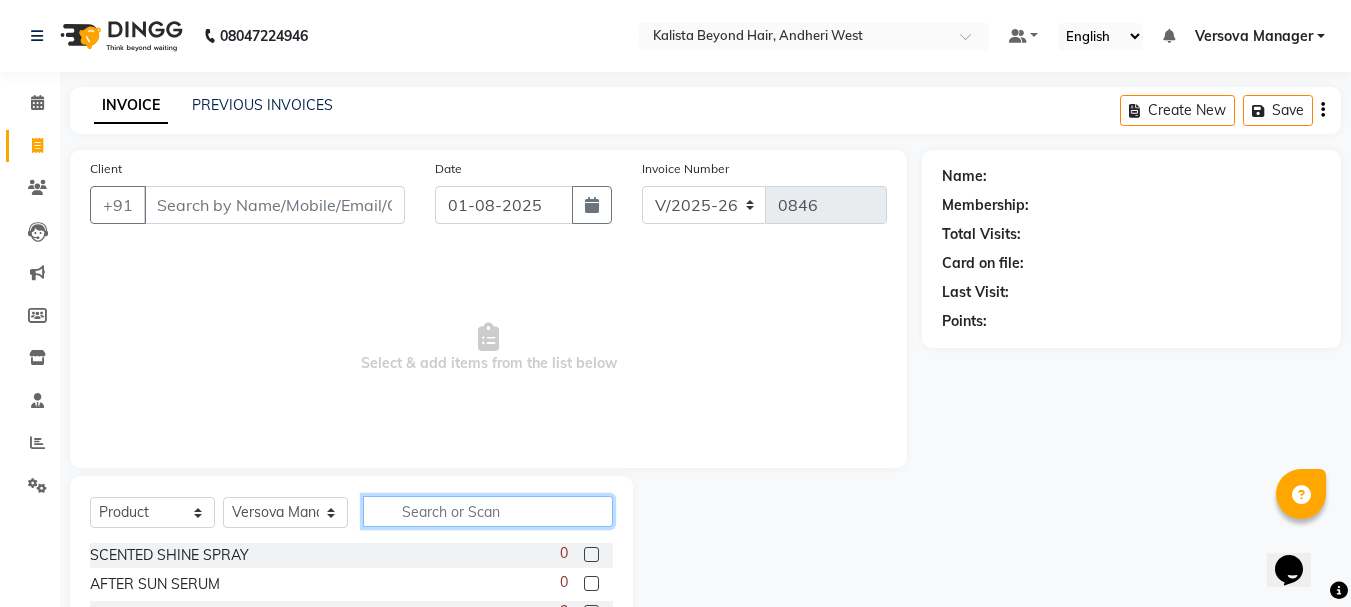 click 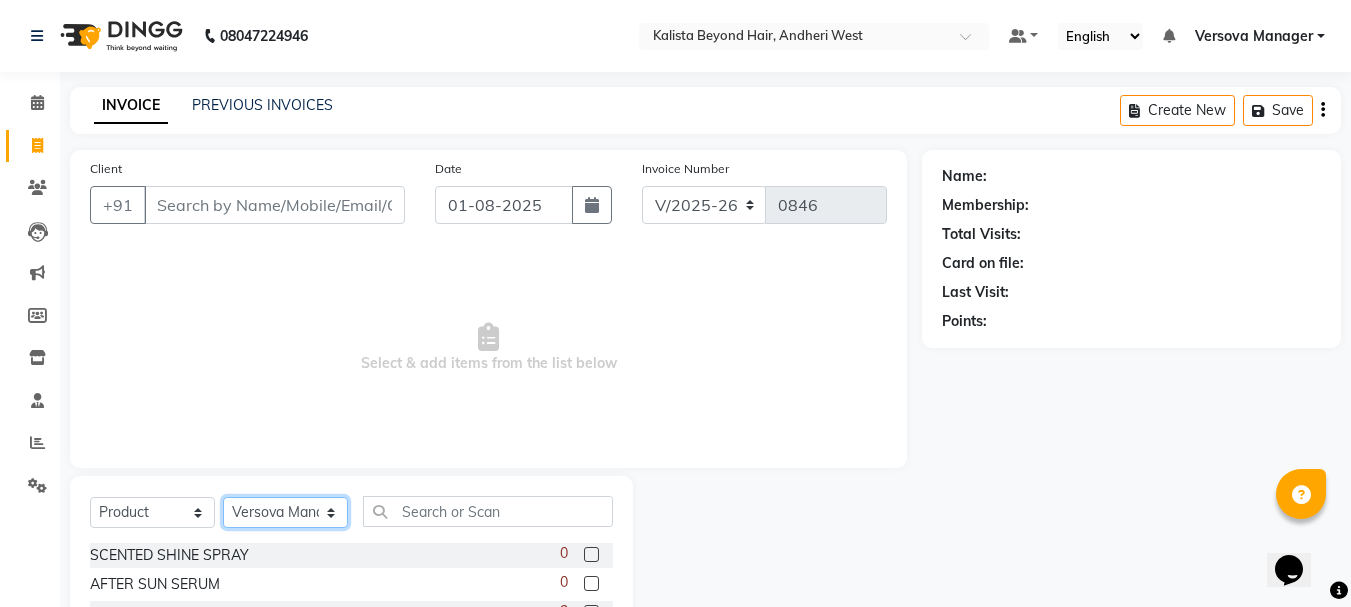 click on "Select Stylist ADMIN [PERSON] [PERSON] [PERSON] [PERSON] [PERSON] [PERSON] [PERSON] [PERSON] [PERSON] [PERSON] [PERSON] [PERSON] [PERSON] [PERSON] [PERSON] [PERSON] Versova Manager [PERSON] [PERSON]" 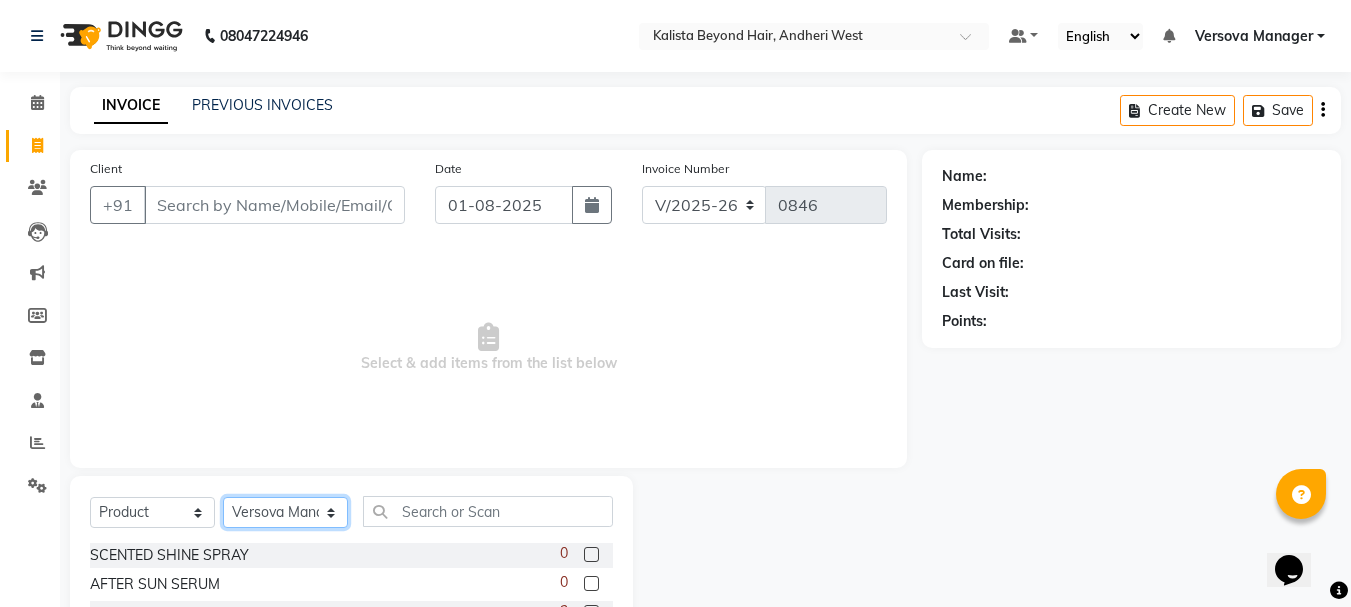 select on "47583" 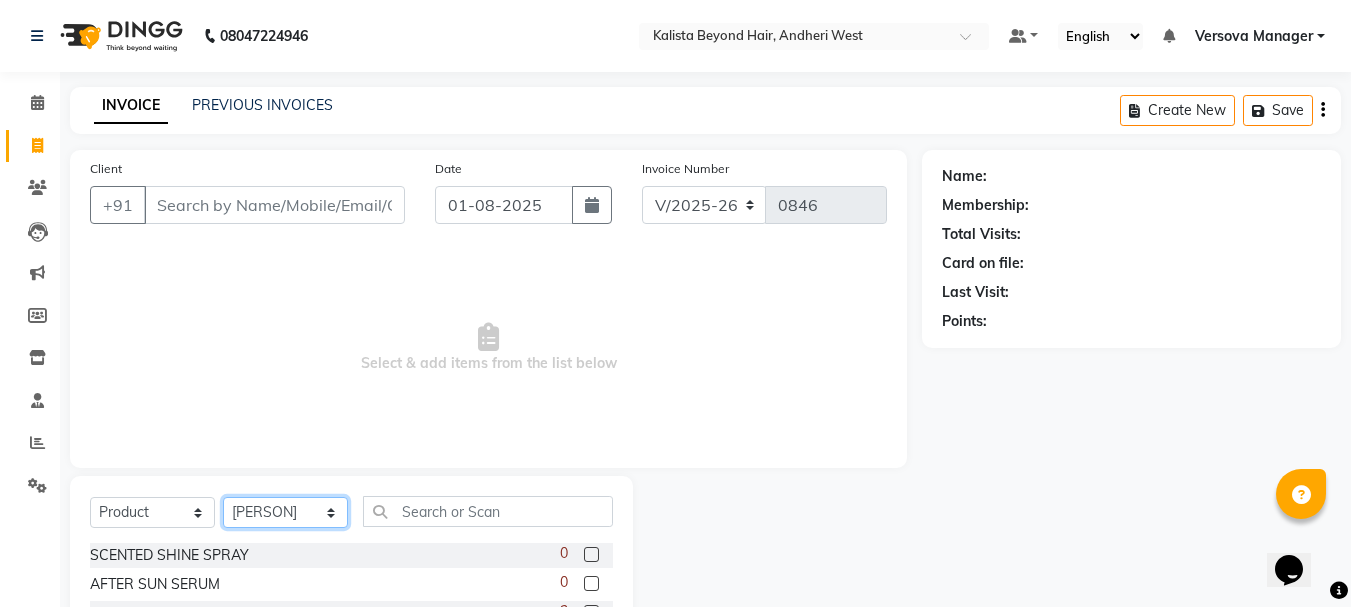 click on "Select Stylist ADMIN [PERSON] [PERSON] [PERSON] [PERSON] [PERSON] [PERSON] [PERSON] [PERSON] [PERSON] [PERSON] [PERSON] [PERSON] [PERSON] [PERSON] [PERSON] [PERSON] Versova Manager [PERSON] [PERSON]" 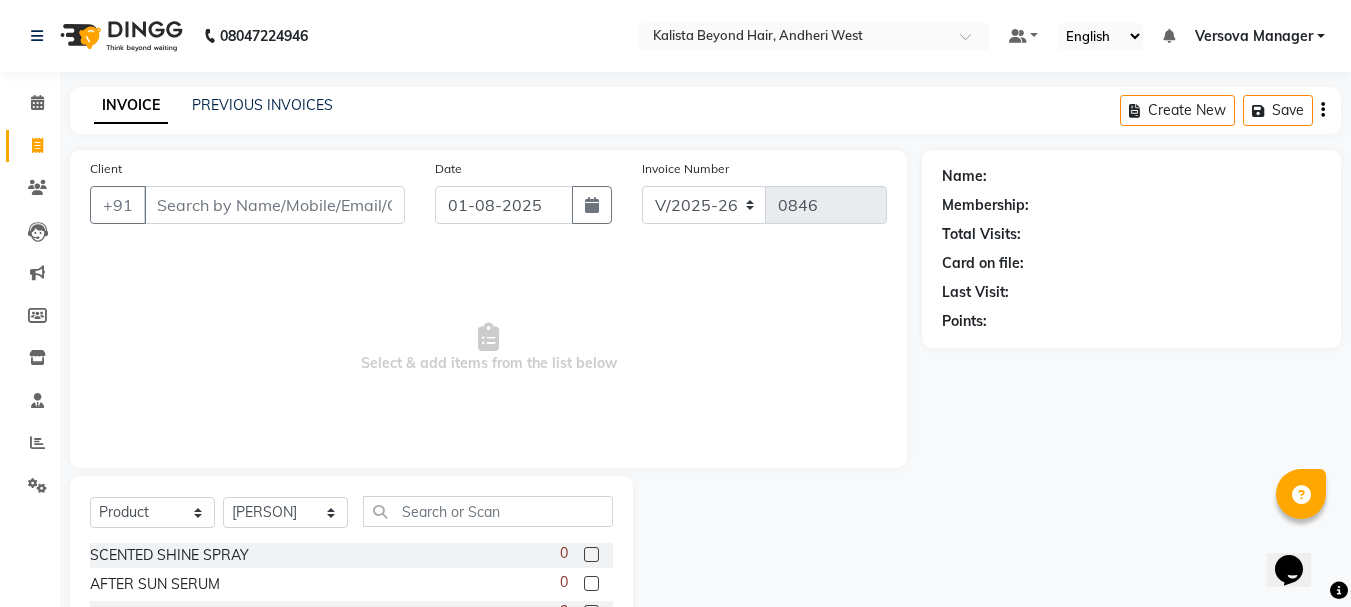 click on "Select Service Product Membership Package Voucher Prepaid Gift Card Select Stylist ADMIN [PERSON] [PERSON] [PERSON] [PERSON] [PERSON] [PERSON] [PERSON] [PERSON] [PERSON] [PERSON] [PERSON] [PERSON] [PERSON] [PERSON] [PERSON] [PERSON] Versova Manager [PERSON] [PERSON] SCENTED SHINE SPRAY 0 AFTER SUN SERUM 0 SMOOTH PERFECT CONDITIONER -3 Ph pure repair shampoo 0 Ph pure repair masks 0 OPUNTIA OIL CONDITIONER -2 Keune keratin smooth mask 0 Ph pure repair mask 0 PURE REPAIR MASK -6 ARGAN KERATIN NECTOR 0 MOISTURISING DEFENCES SHAMPOO 0 HYDRATING DETANGLER WHITE -1 Keune keratin smooth serum 0 Ph split-ends repair serum big 2 ICE BLONDE DETANGLAR 0 REPAIRING DEEP SHAMPOO 0 GK COLOR PROTECTION CONDITIONER 0 SMOOTH PERFECT MASK -2 OPUNTIA OIL DD HAIR CREAM 1 Naturica detoxifying shampoo 2 G K BALANCING SHAMPOO 0 ARGAN KERATIN SHAMPOO 2 REPAIRING DEEP MASK 0 SMOOTH AGAIN RINSE 0 Keune care satin shampoo 0 BLONDE ANGEL TREATMENT 0 VOLUMNISING SHAMPOO -4 ARGAN KERATIN MASK 0 3 -5 -3 -2 0 0 0 0" 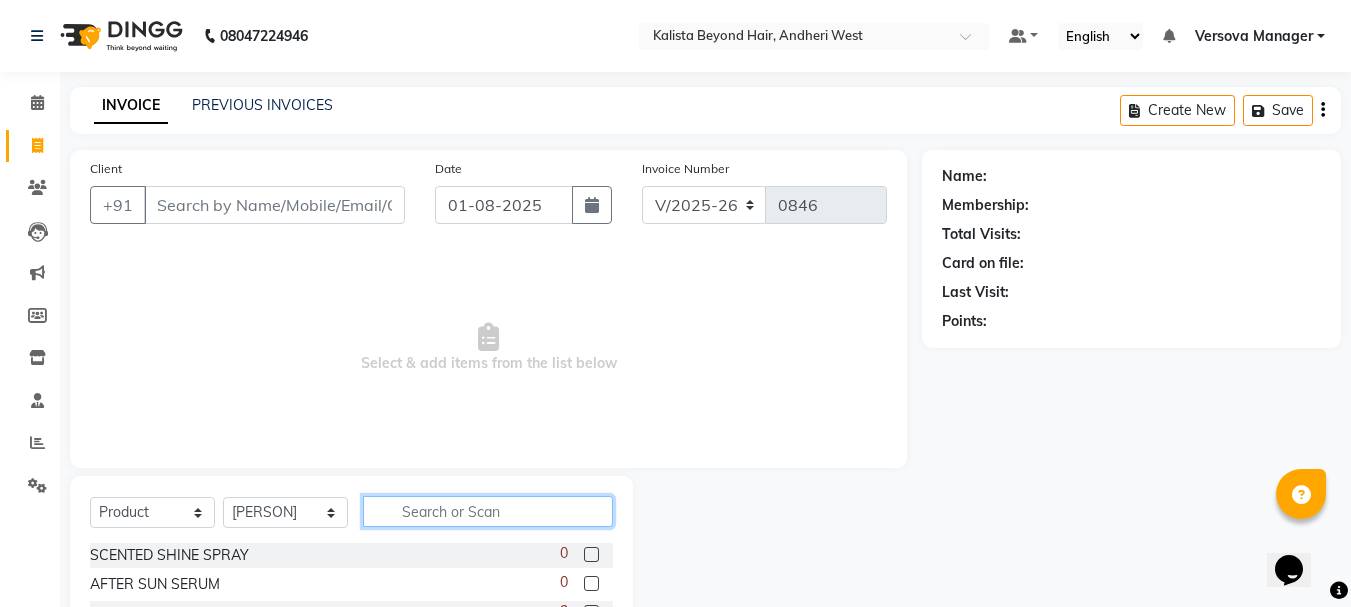 click 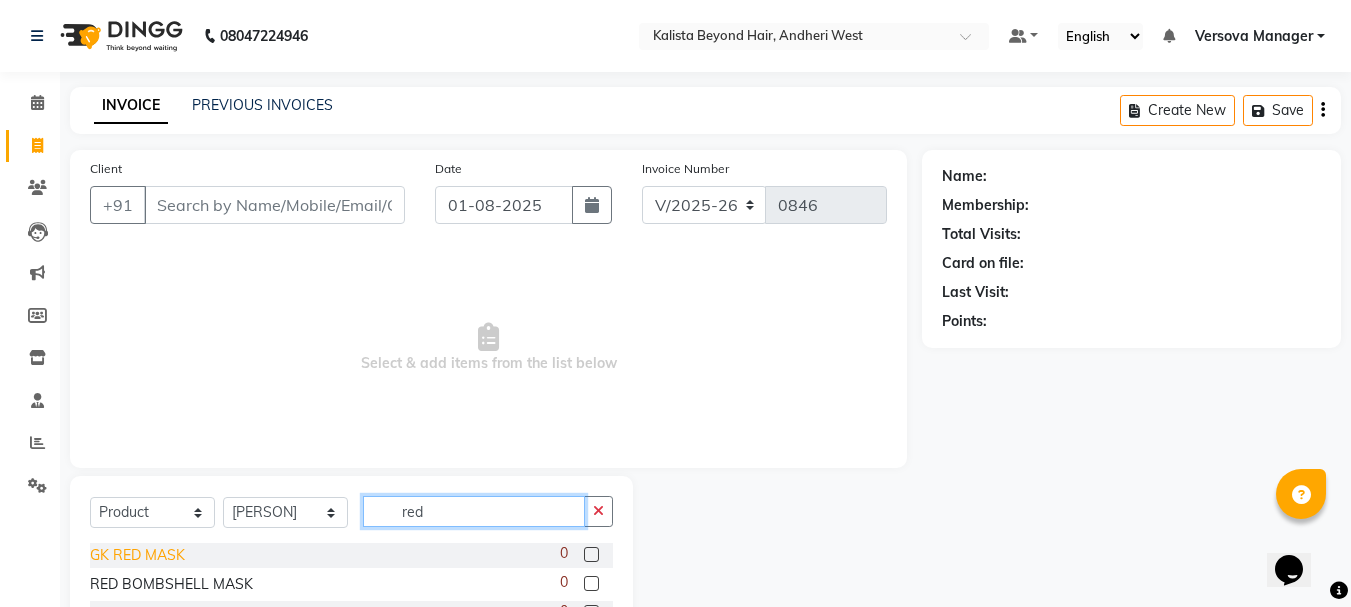 type on "red" 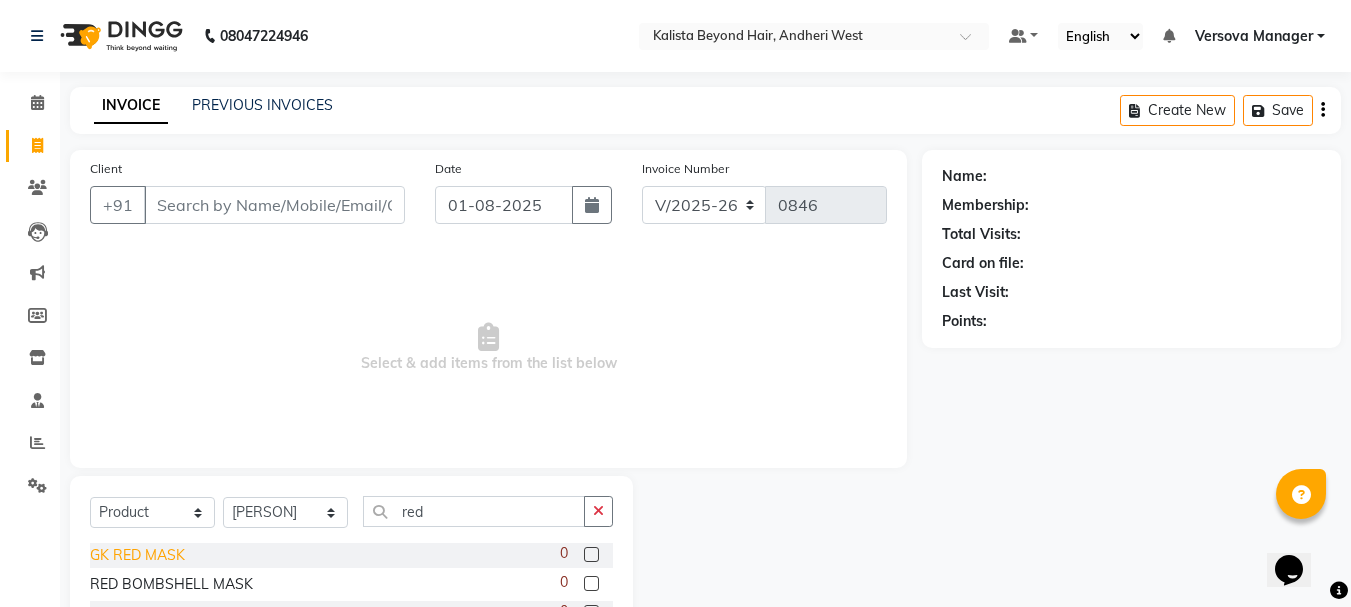 click on "GK RED MASK" 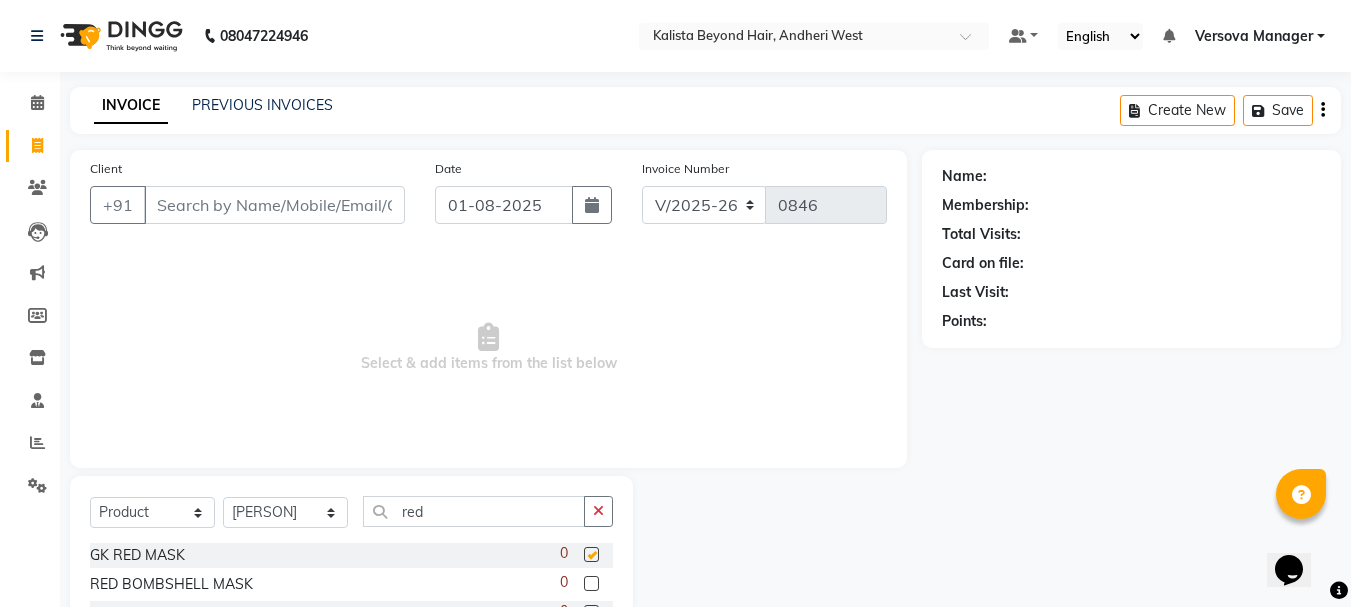 checkbox on "false" 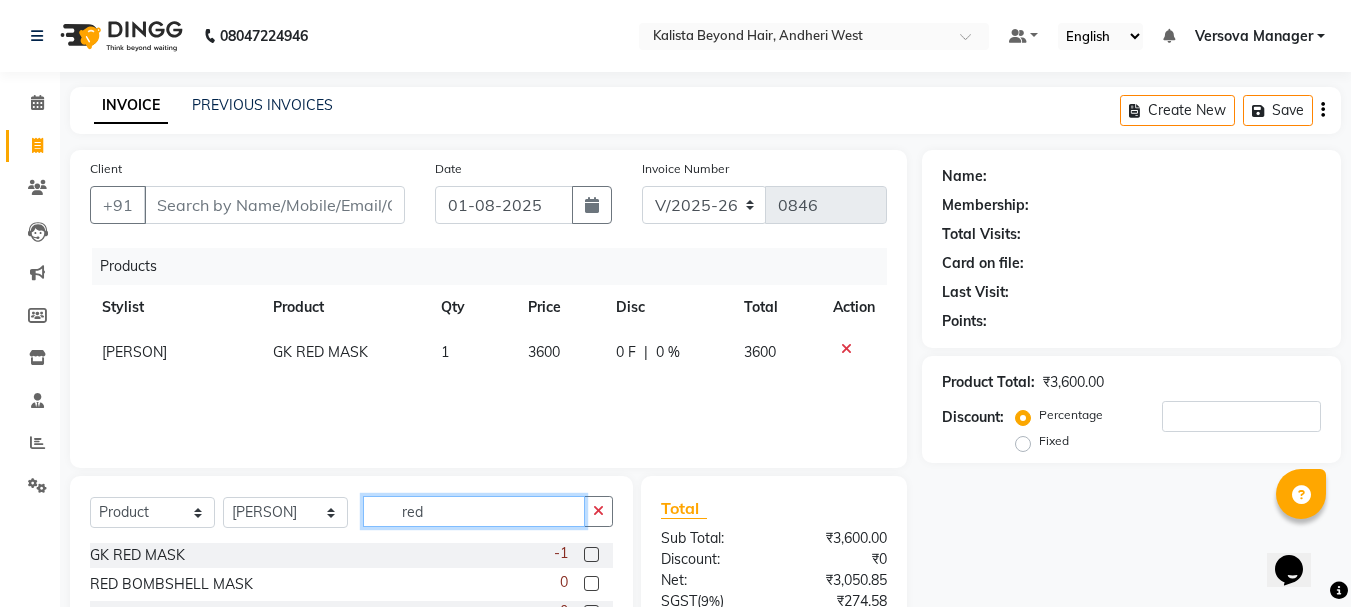 drag, startPoint x: 470, startPoint y: 516, endPoint x: 321, endPoint y: 525, distance: 149.27156 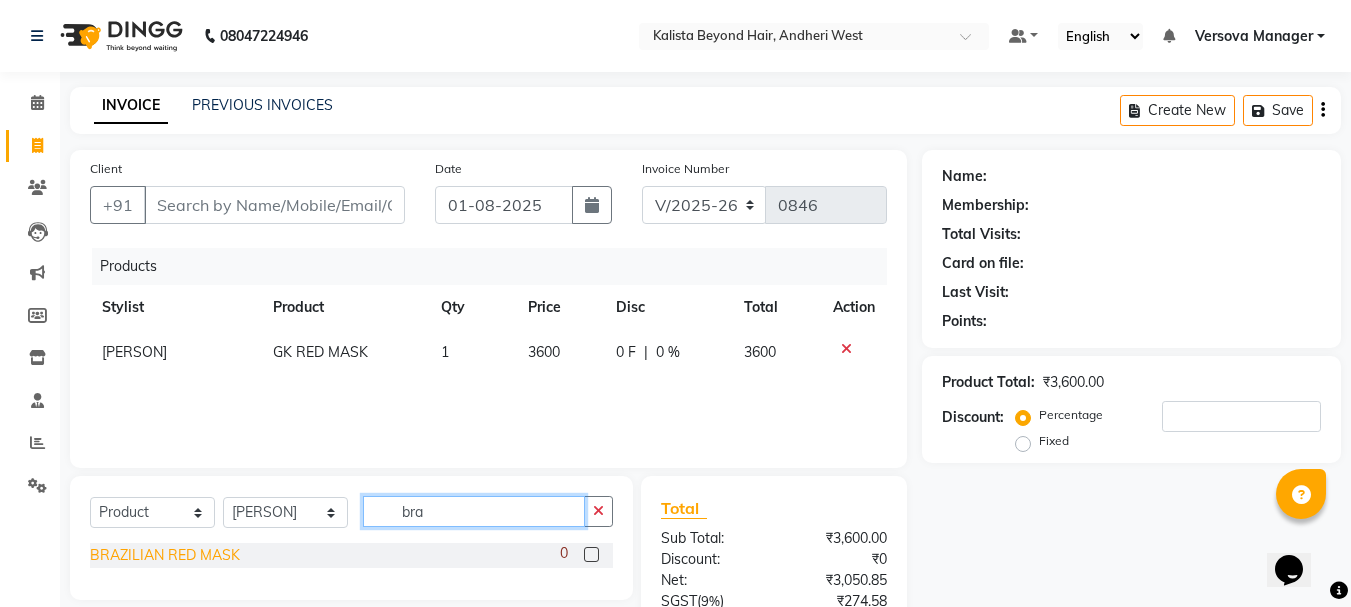 type on "bra" 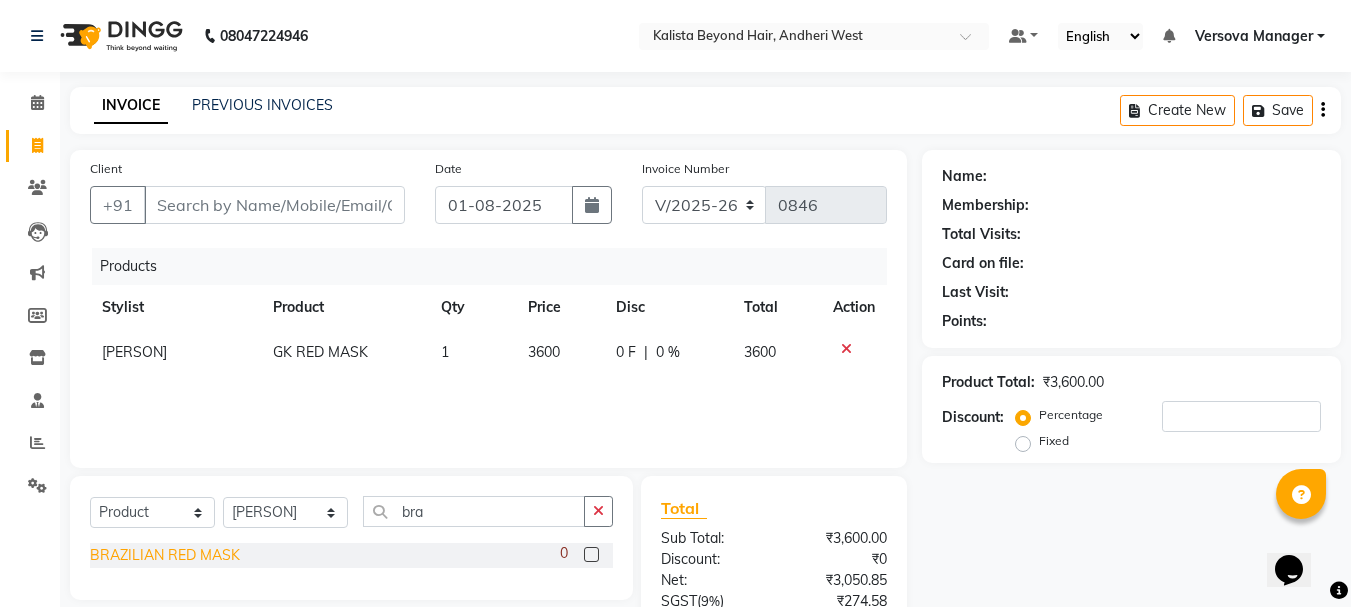 click on "BRAZILIAN RED MASK" 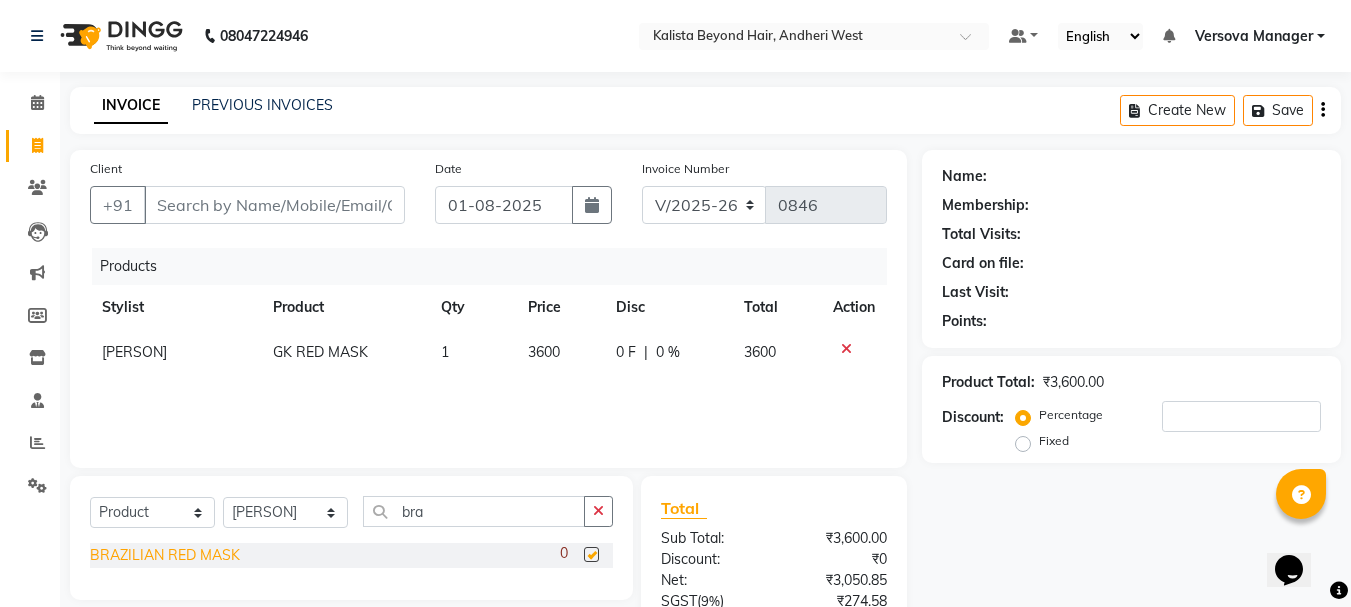 checkbox on "false" 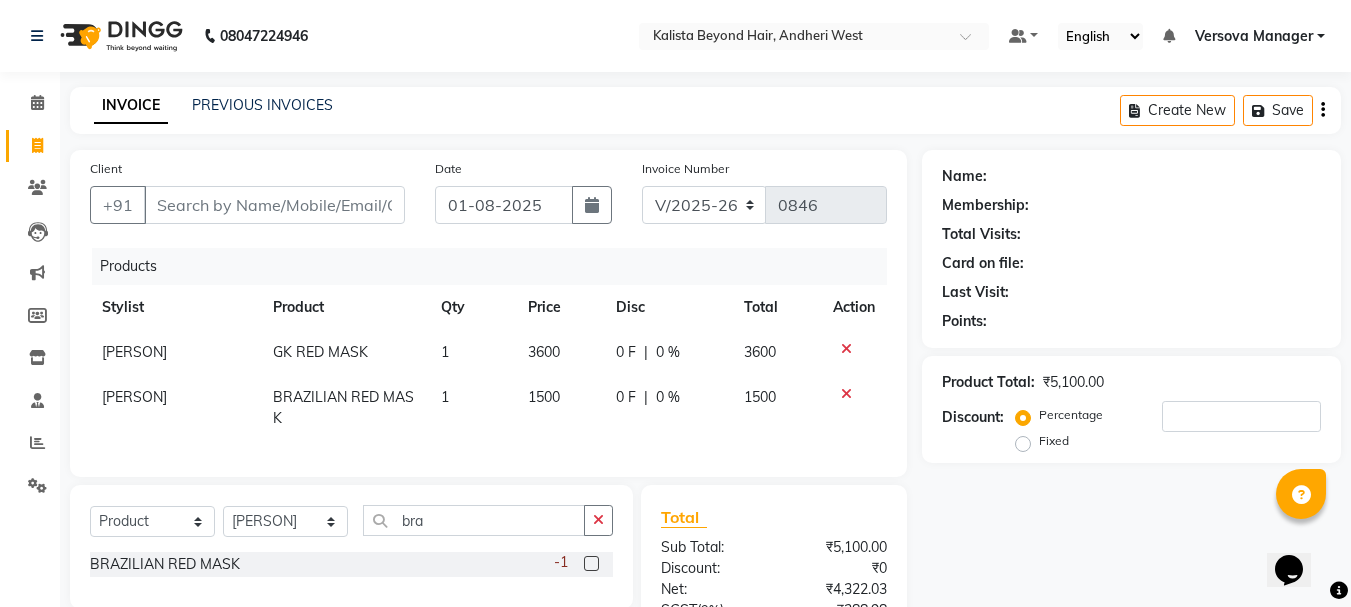 click 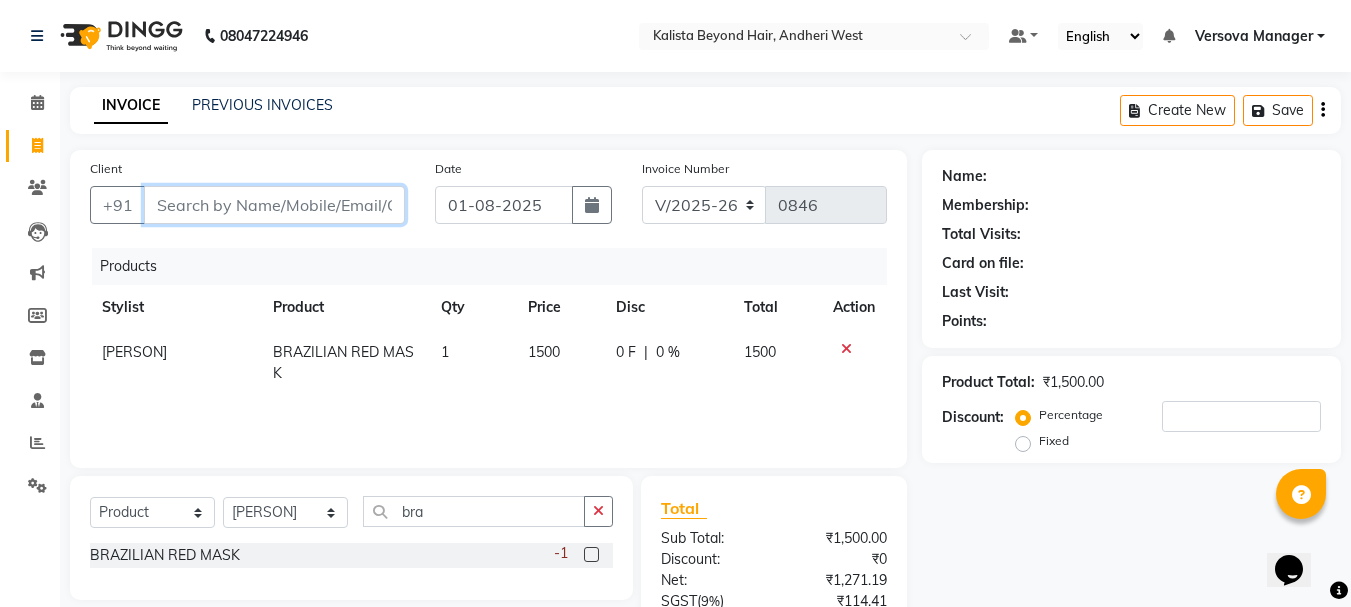 click on "Client" at bounding box center [274, 205] 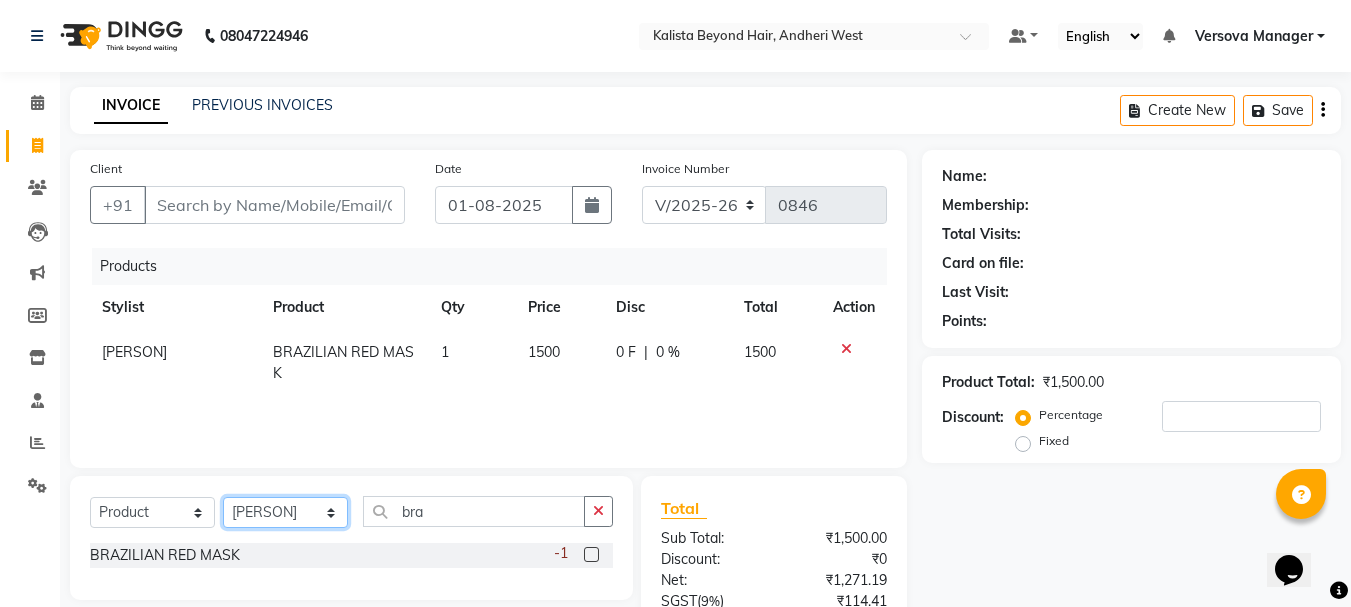 click on "Select Stylist ADMIN [PERSON] [PERSON] [PERSON] [PERSON] [PERSON] [PERSON] [PERSON] [PERSON] [PERSON] [PERSON] [PERSON] [PERSON] [PERSON] [PERSON] [PERSON] [PERSON] Versova Manager [PERSON] [PERSON]" 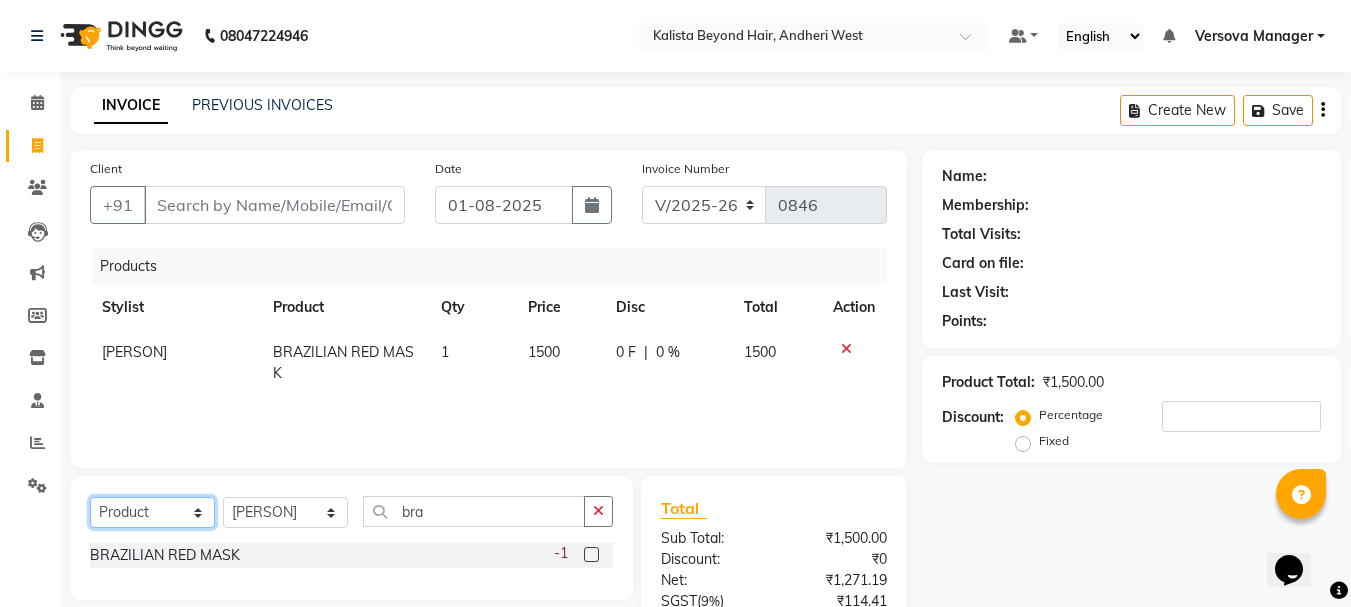 click on "Select  Service  Product  Membership  Package Voucher Prepaid Gift Card" 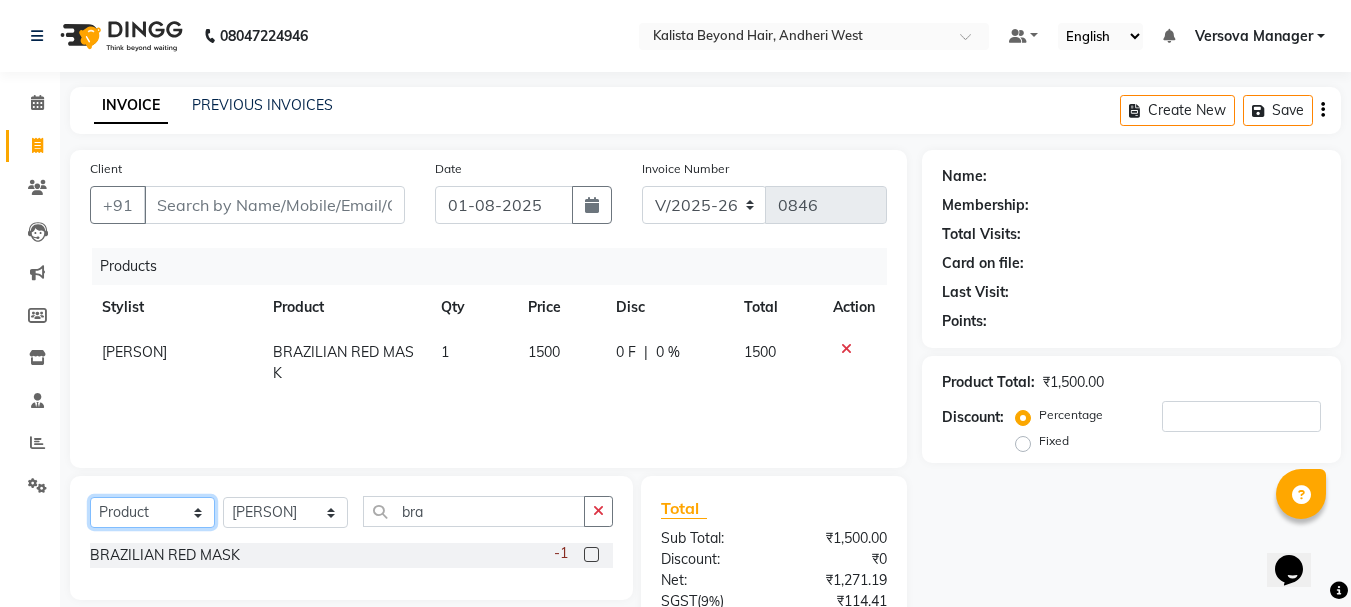 select on "service" 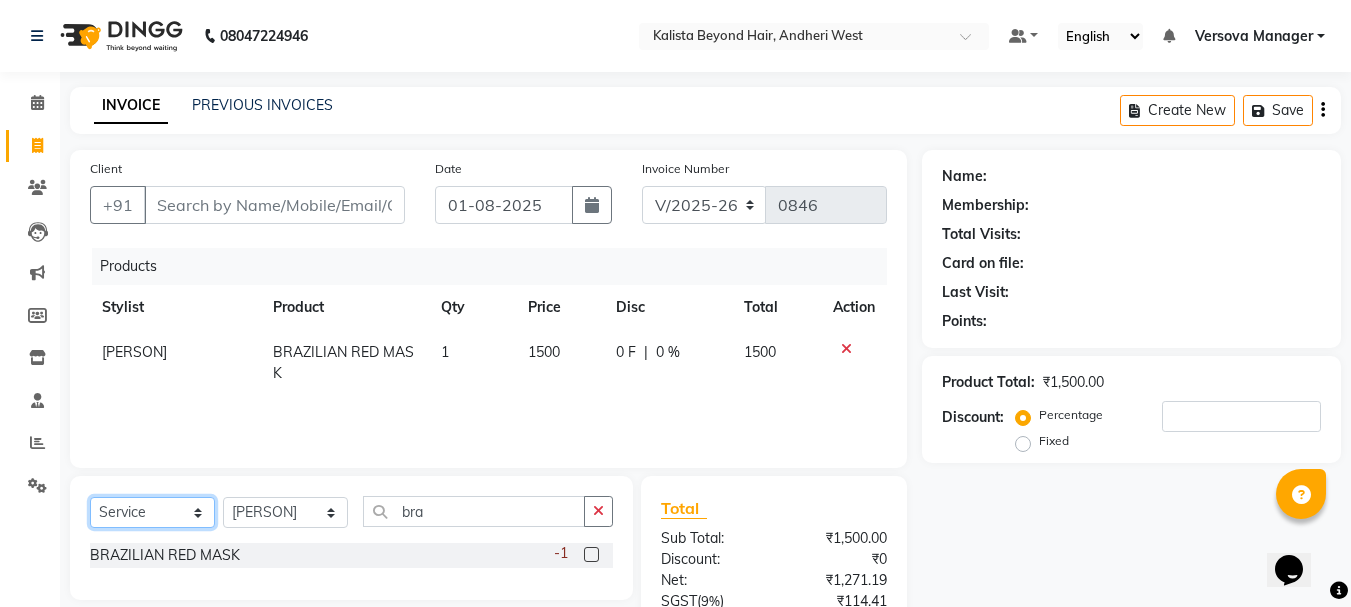 click on "Select  Service  Product  Membership  Package Voucher Prepaid Gift Card" 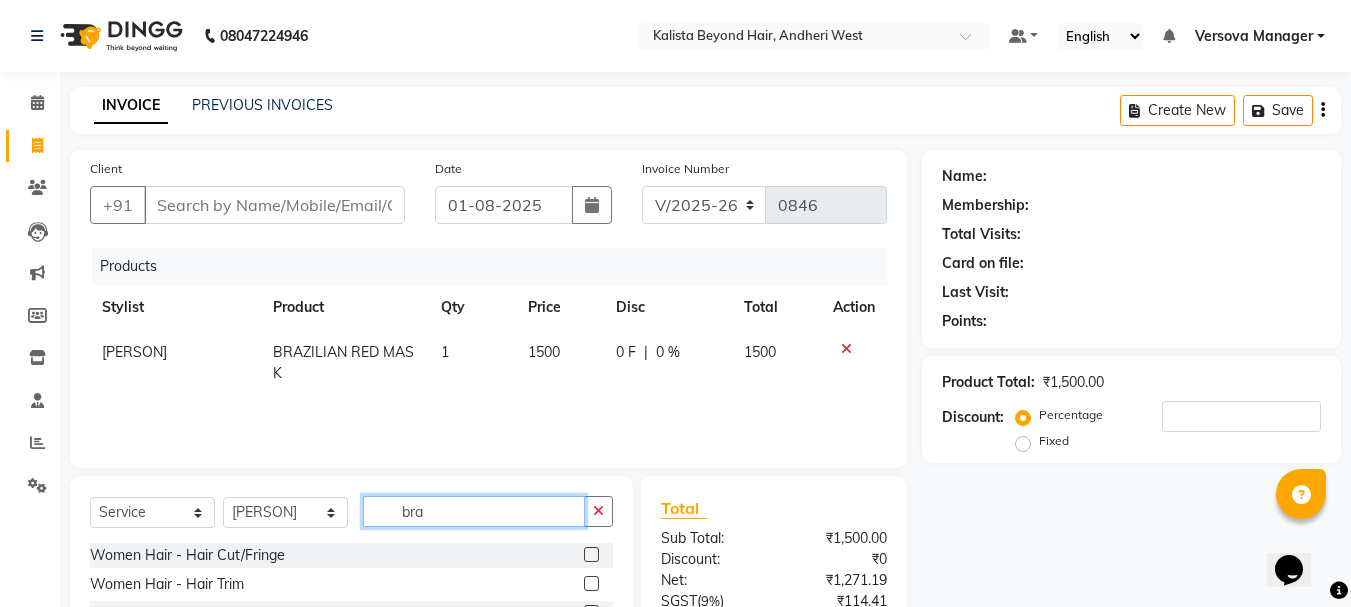 drag, startPoint x: 502, startPoint y: 507, endPoint x: 232, endPoint y: 511, distance: 270.02963 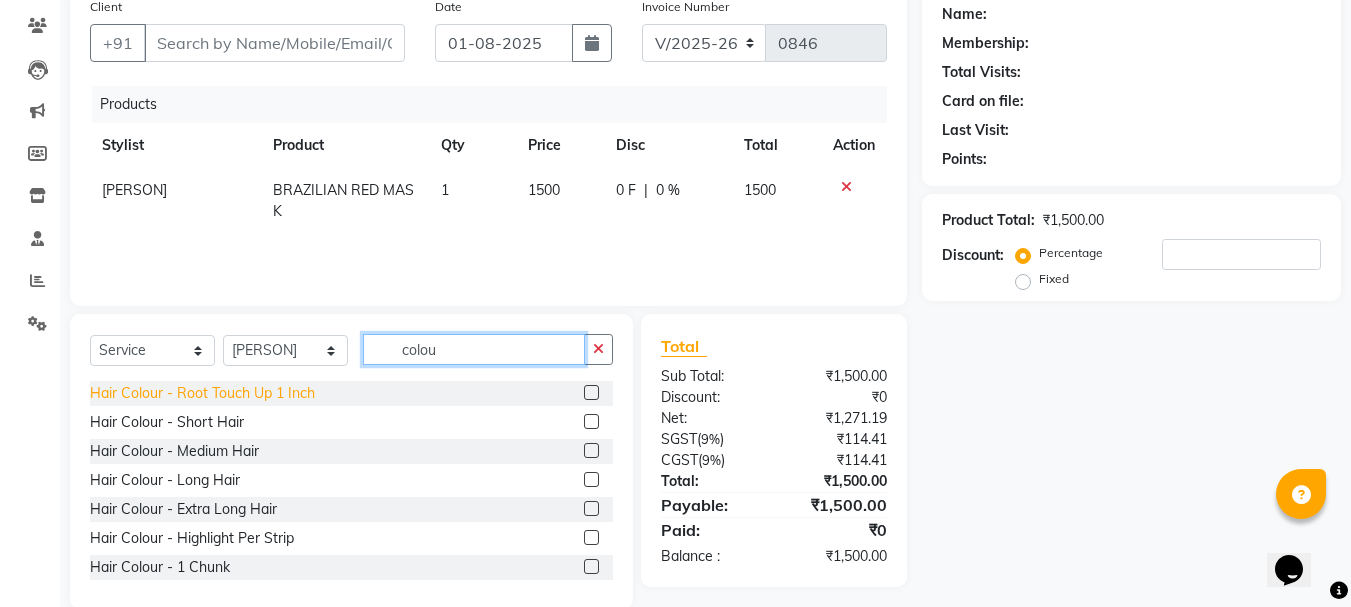 scroll, scrollTop: 194, scrollLeft: 0, axis: vertical 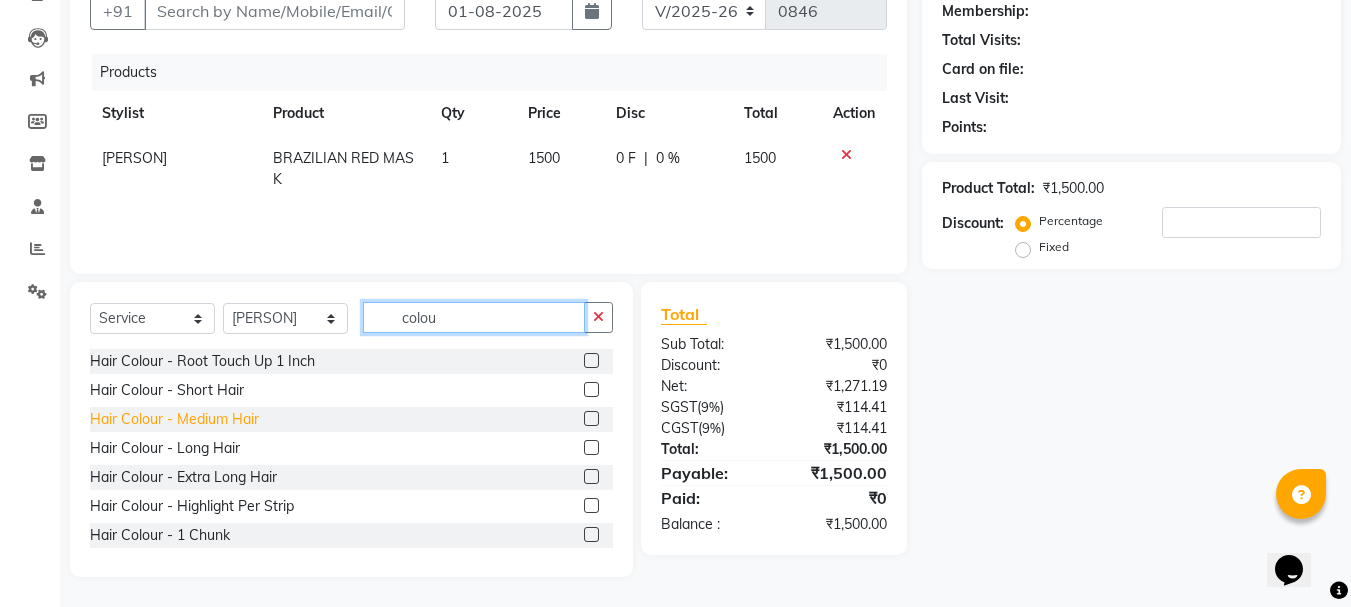type on "colou" 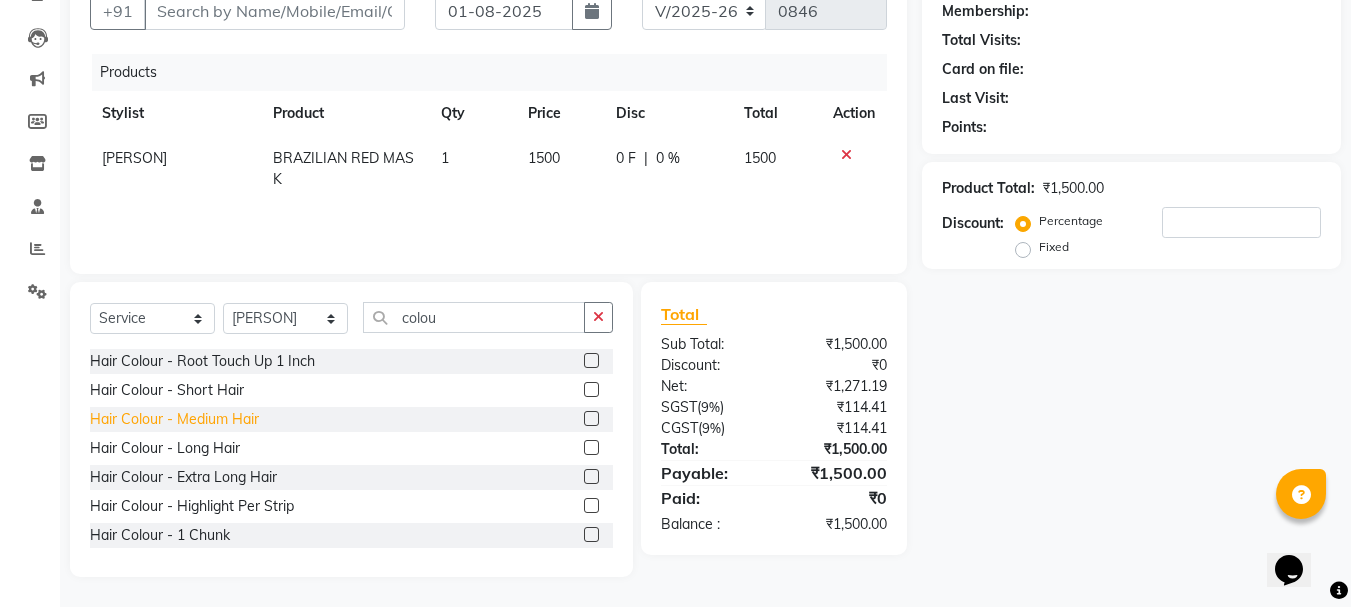 click on "Hair Colour  - Medium Hair" 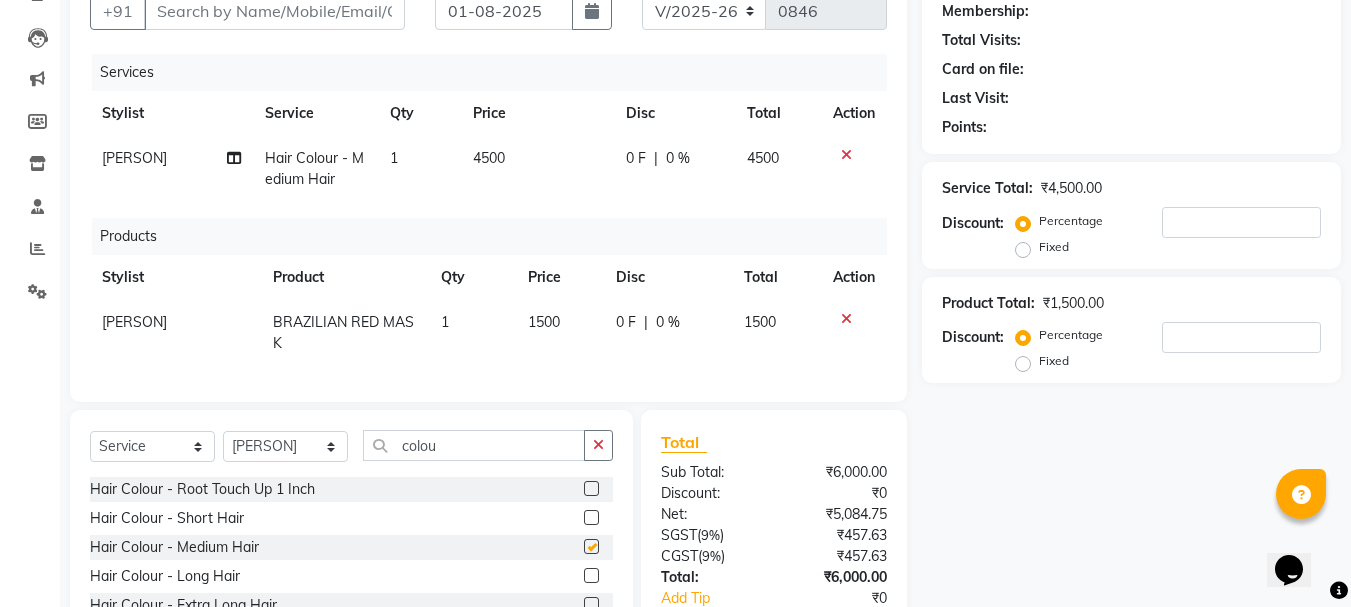 checkbox on "false" 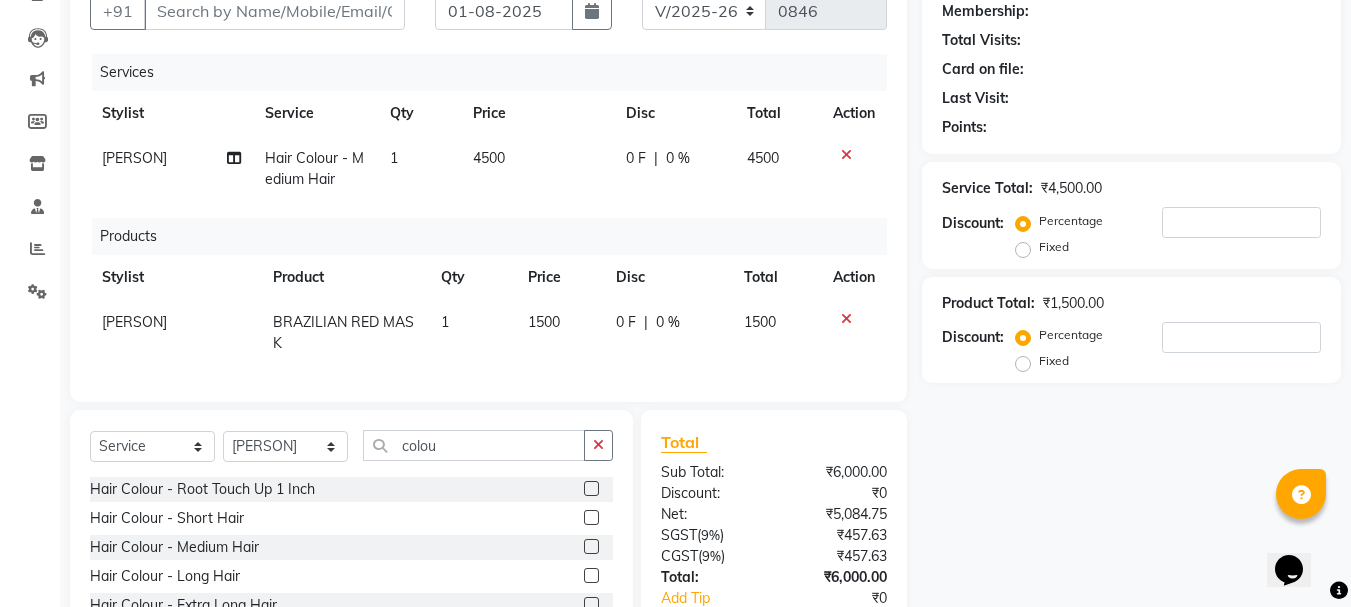 click on "4500" 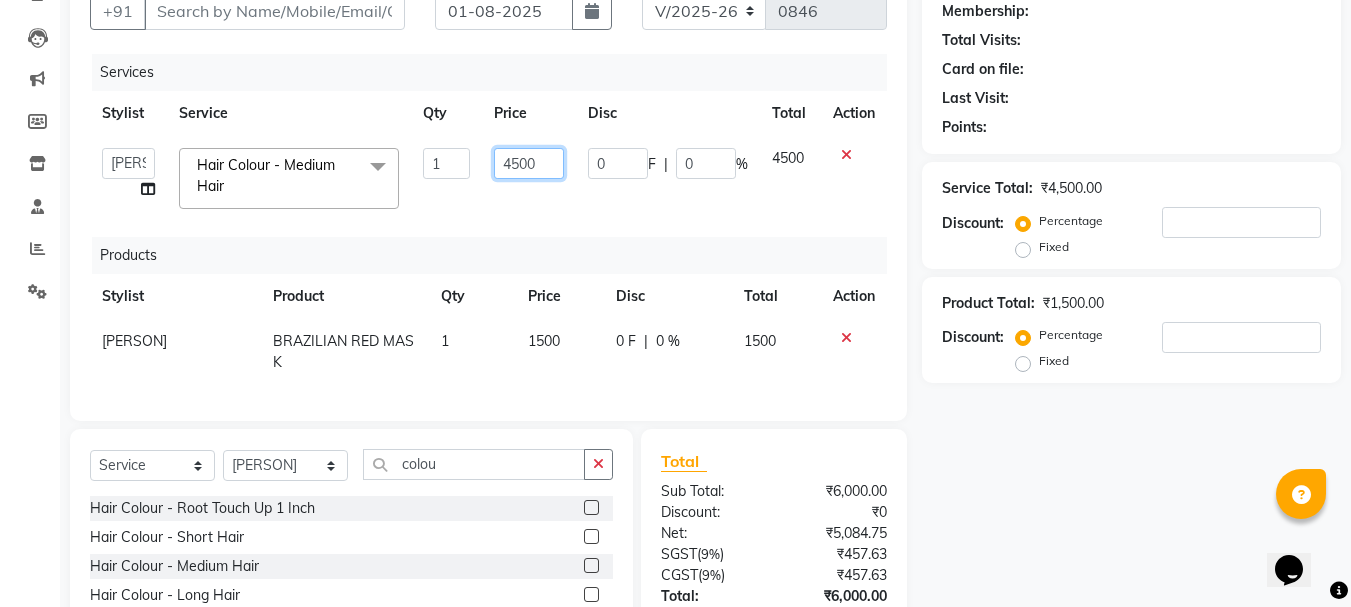 drag, startPoint x: 563, startPoint y: 168, endPoint x: 476, endPoint y: 158, distance: 87.57283 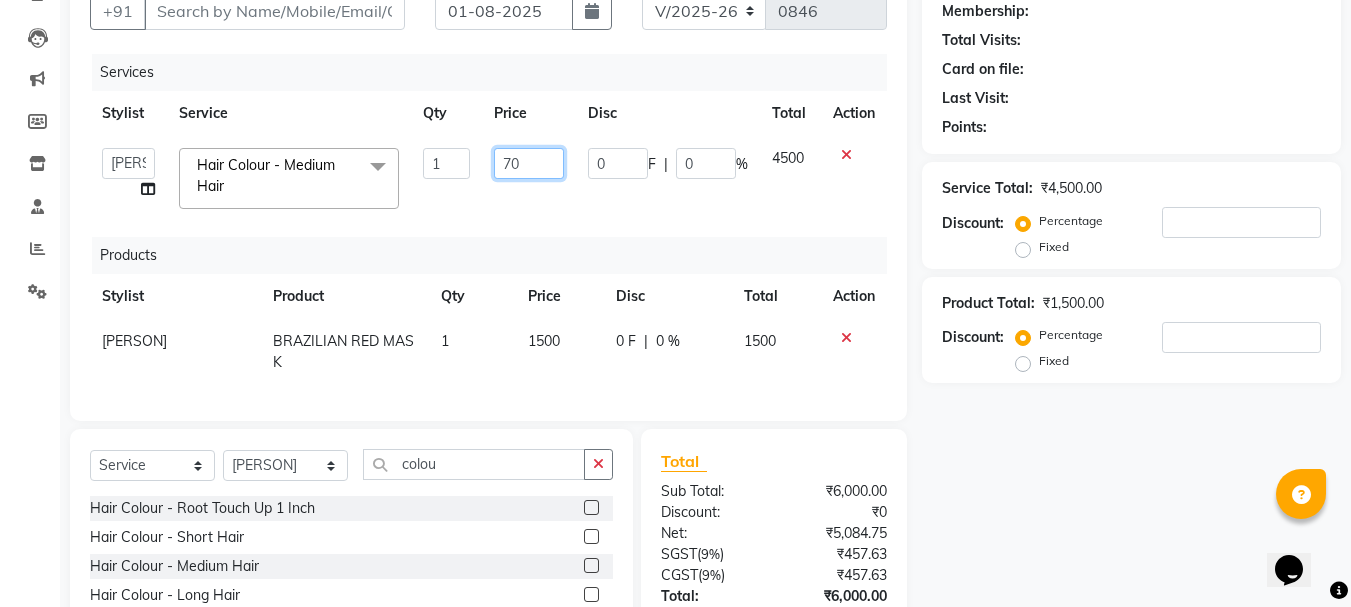 type on "7" 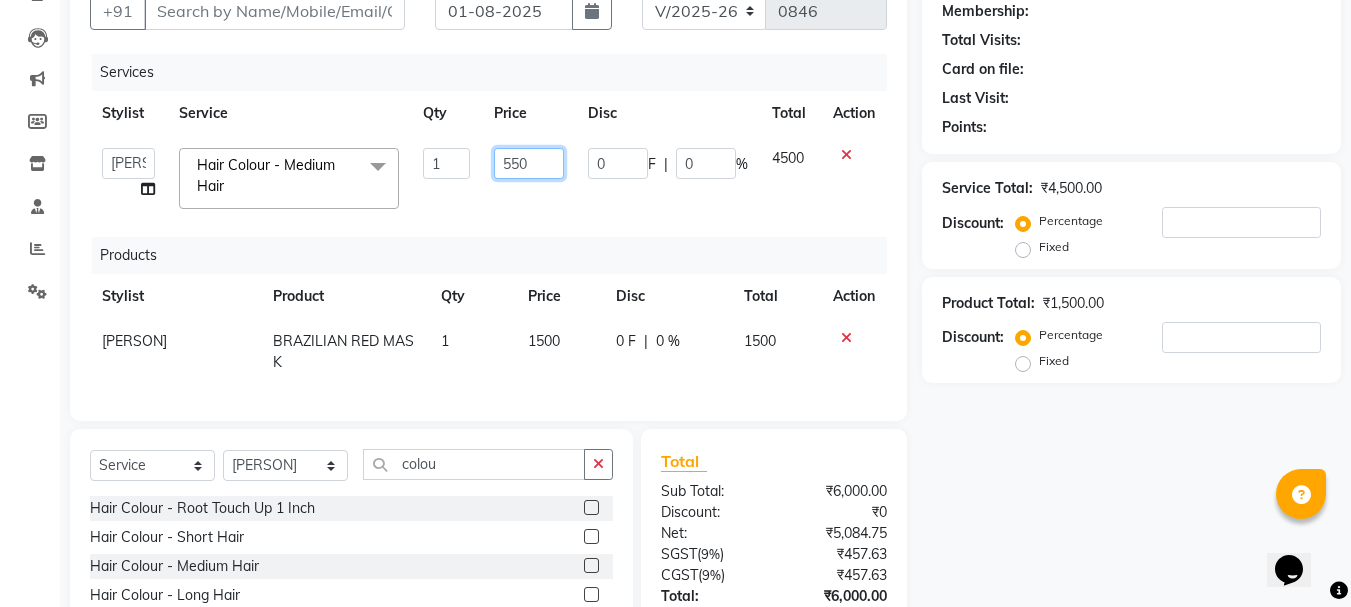 type on "5500" 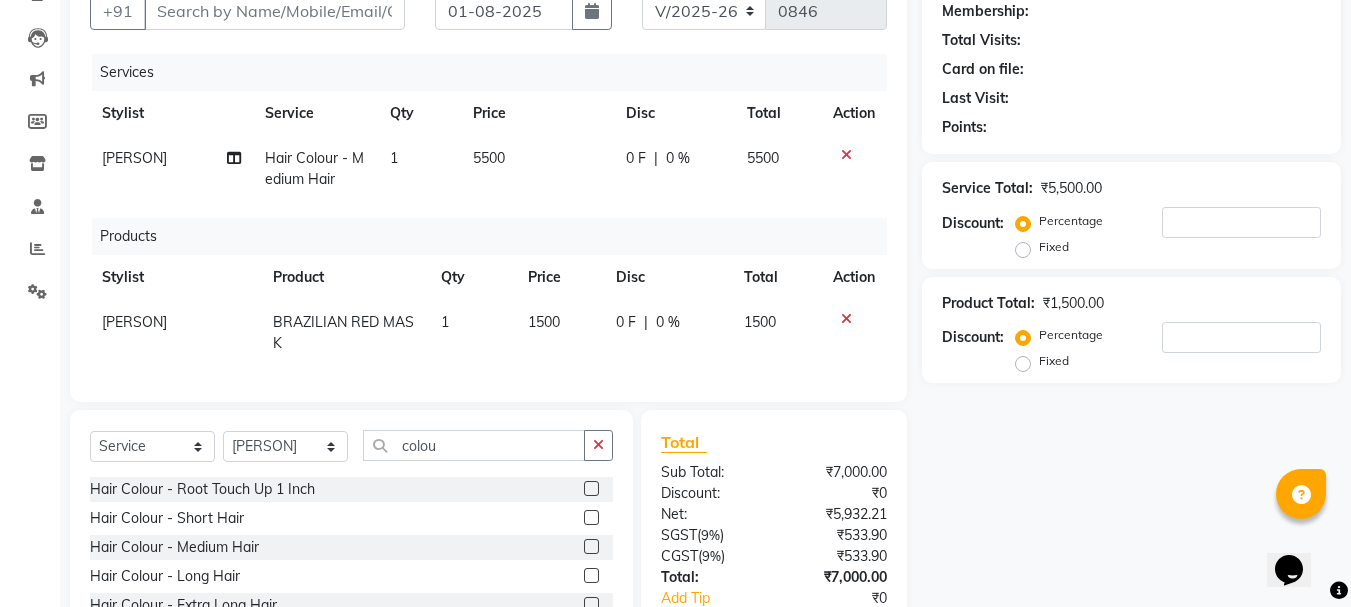 click on "Services Stylist Service Qty Price Disc Total Action [PERSON] Hair Colour - Medium Hair 1 5500 0 F | 0 % 5500 Products Stylist Product Qty Price Disc Total Action [PERSON] BRAZILIAN RED MASK 1 1500 0 F | 0 % 1500" 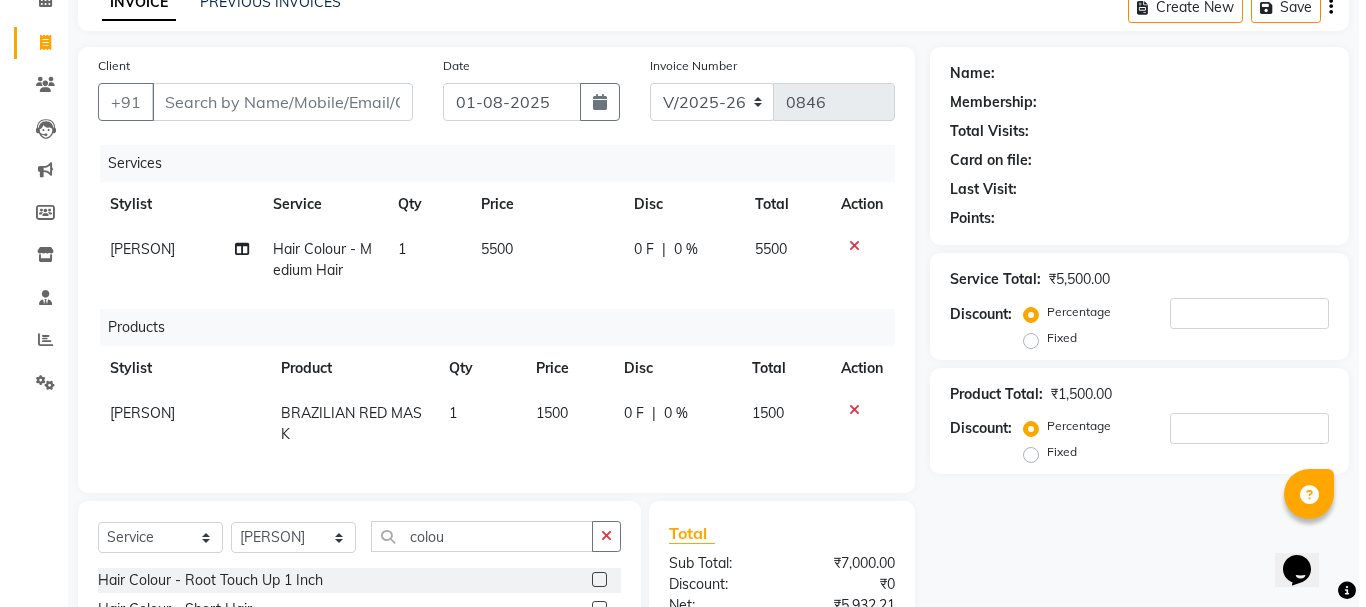 scroll, scrollTop: 0, scrollLeft: 0, axis: both 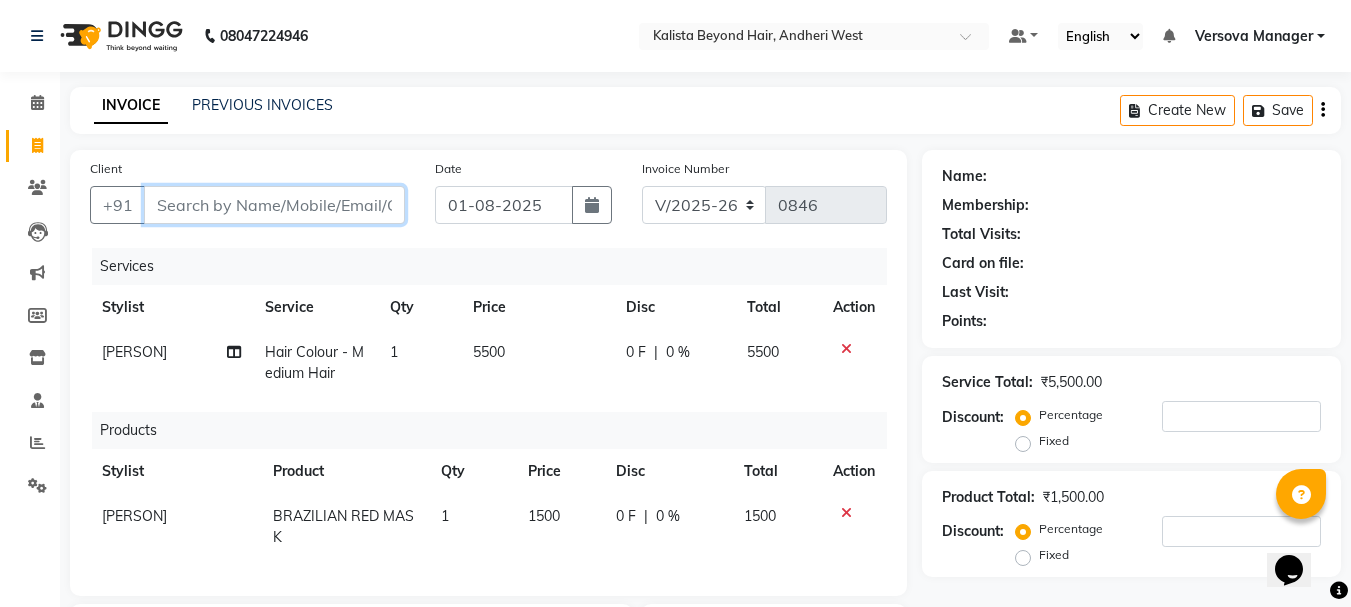 click on "Client" at bounding box center (274, 205) 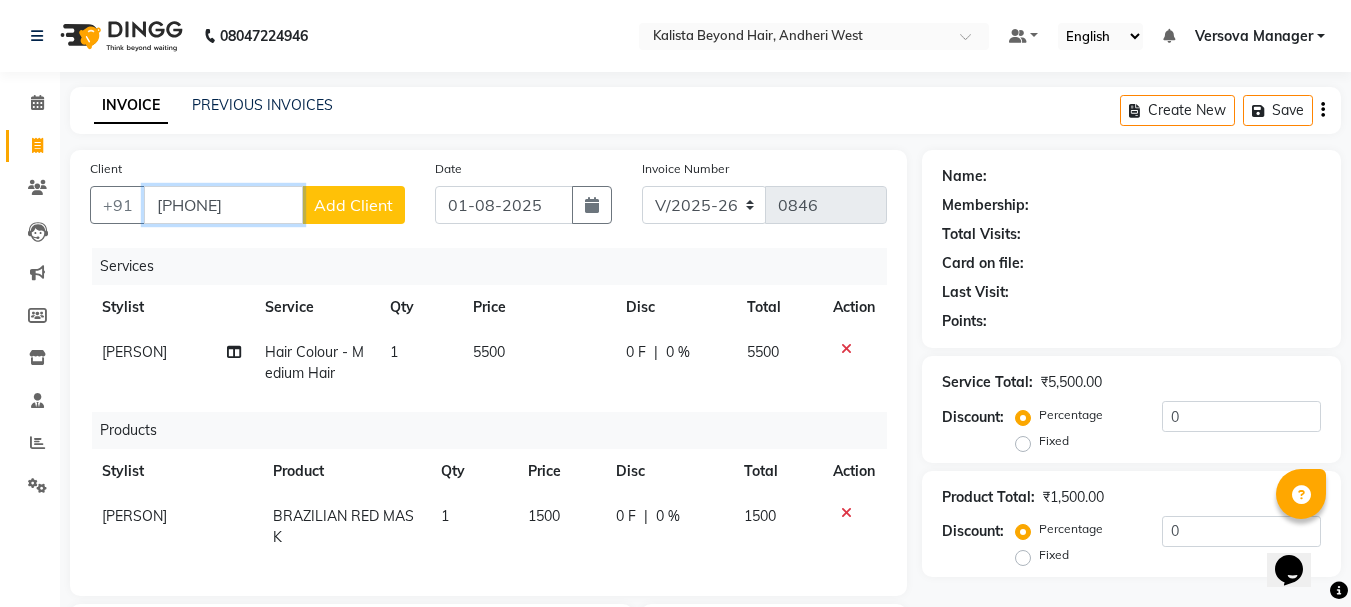 type on "[PHONE]" 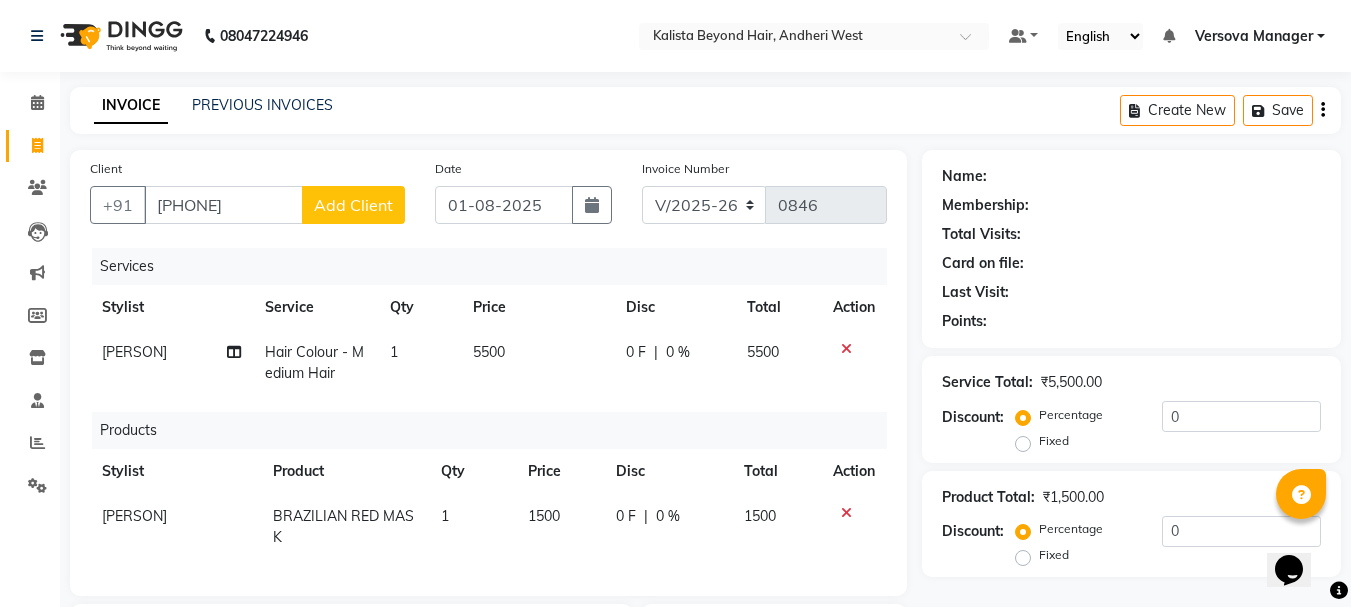 click on "Add Client" 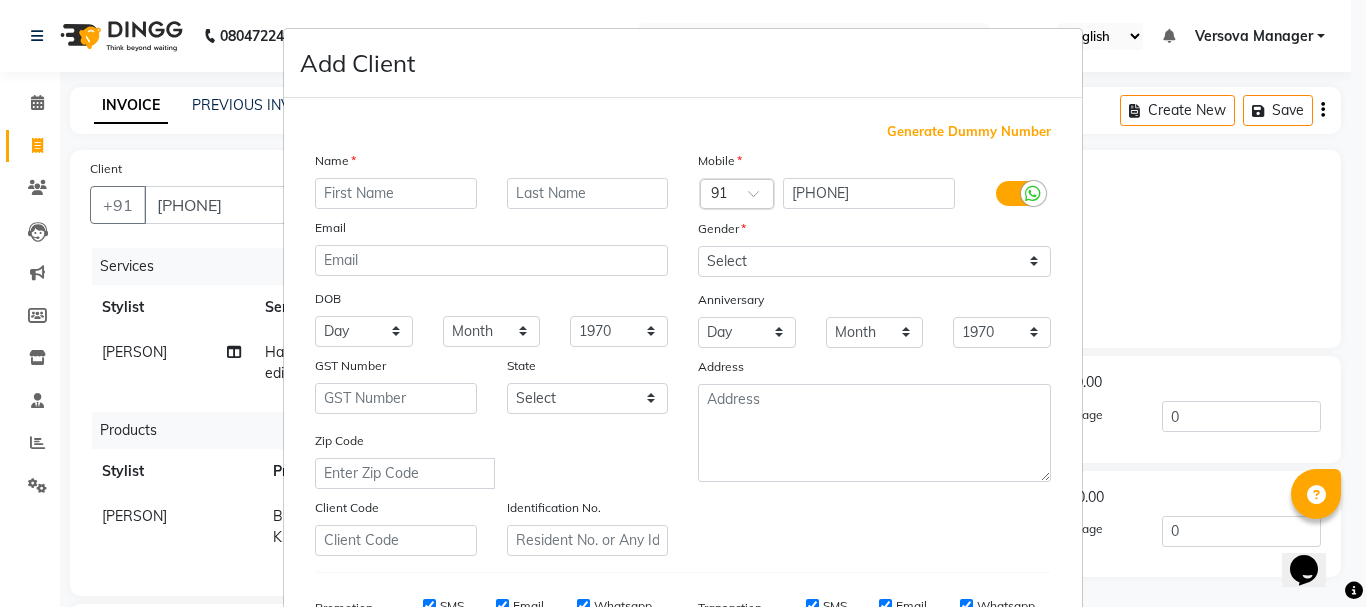 click at bounding box center (396, 193) 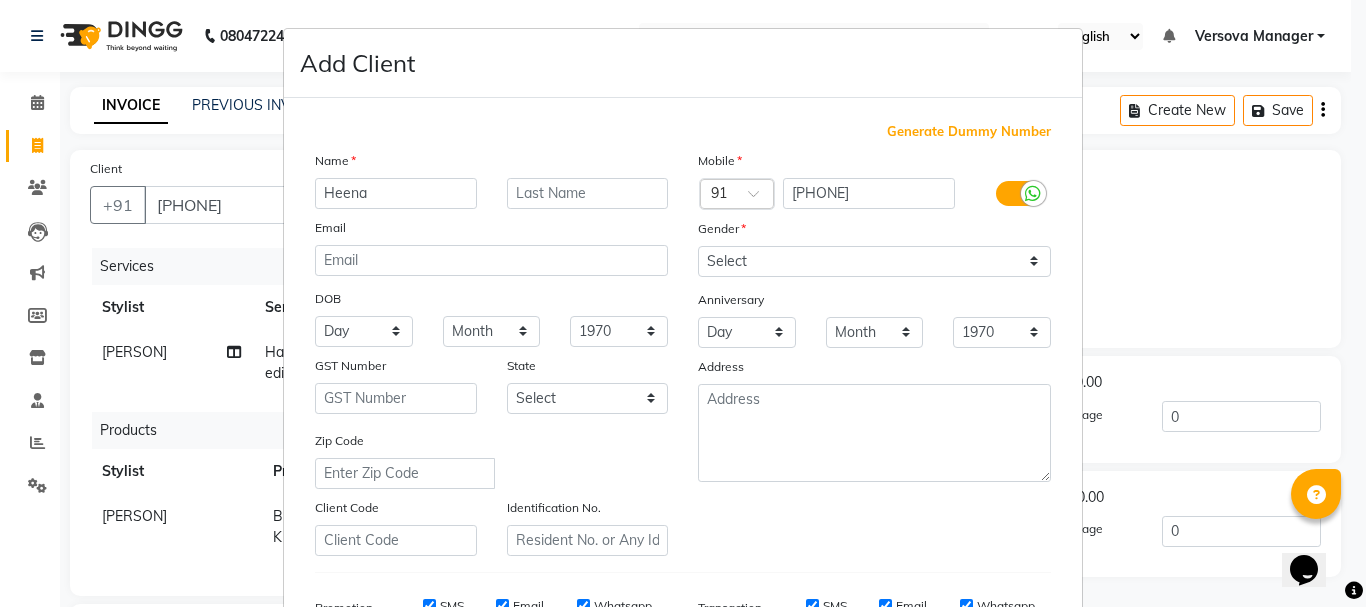 type on "Heena" 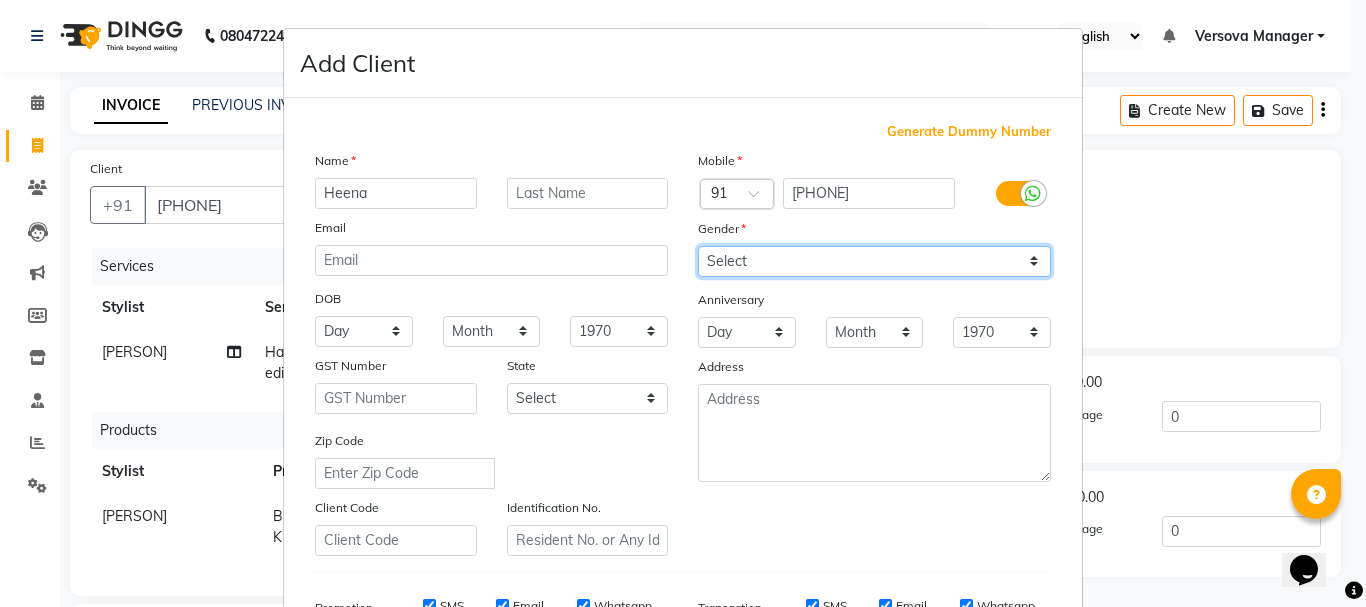 click on "Select Male Female Other Prefer Not To Say" at bounding box center (874, 261) 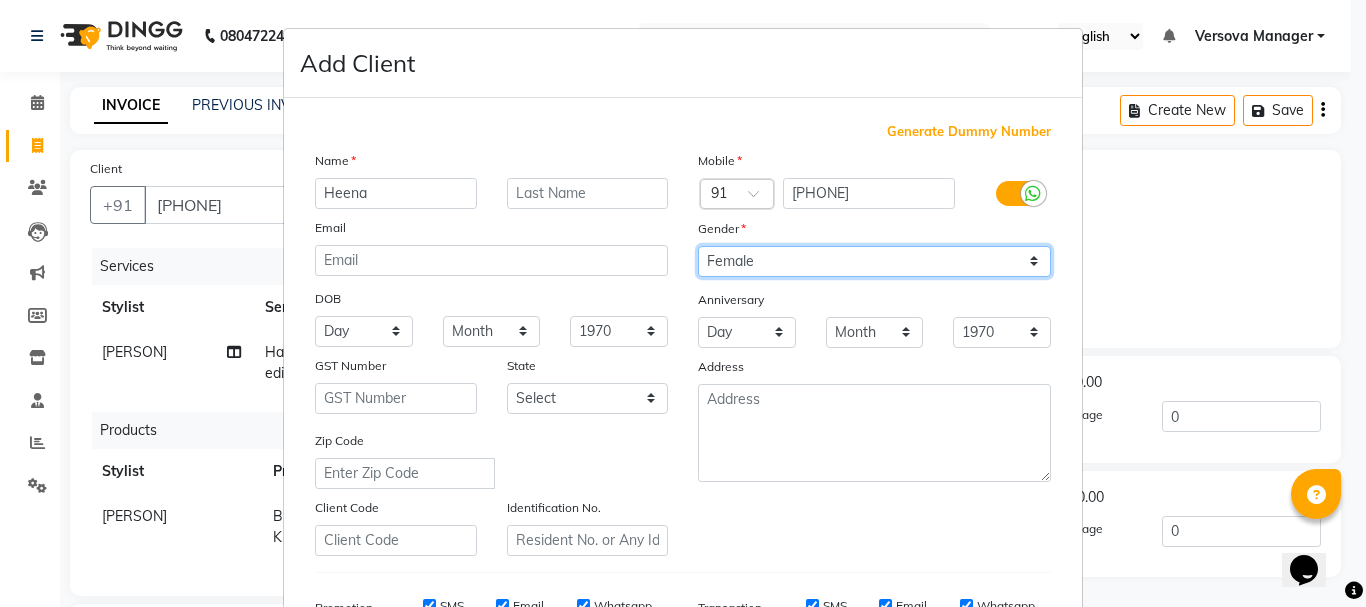 click on "Select Male Female Other Prefer Not To Say" at bounding box center [874, 261] 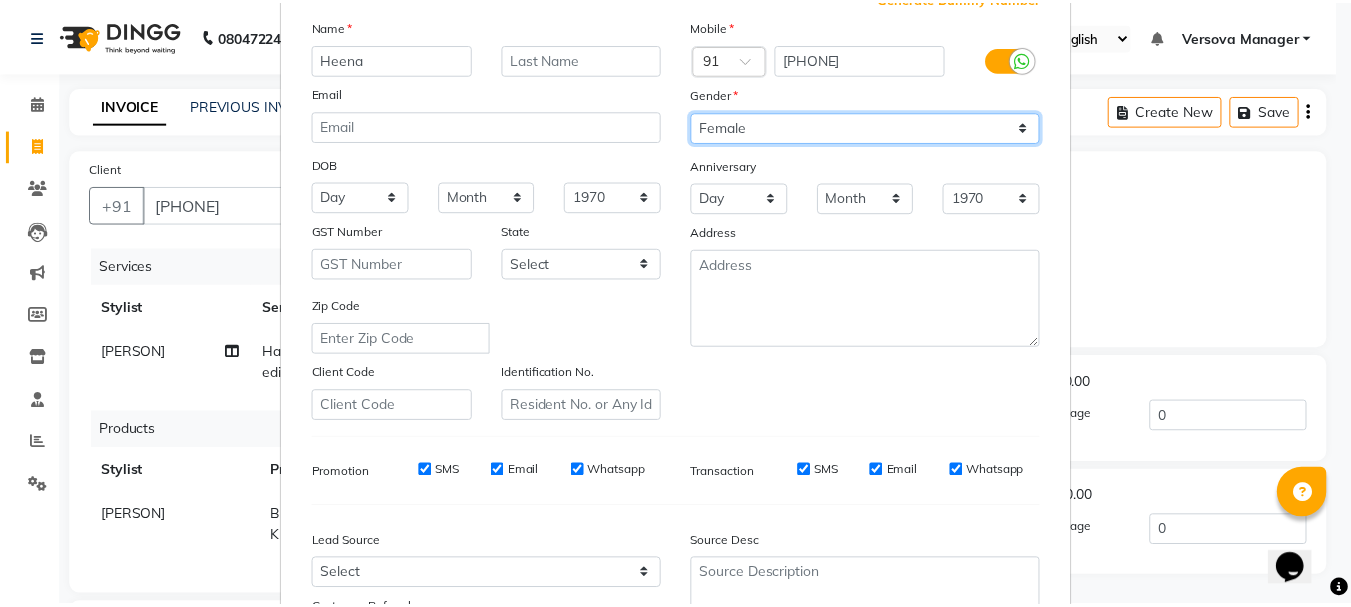 scroll, scrollTop: 316, scrollLeft: 0, axis: vertical 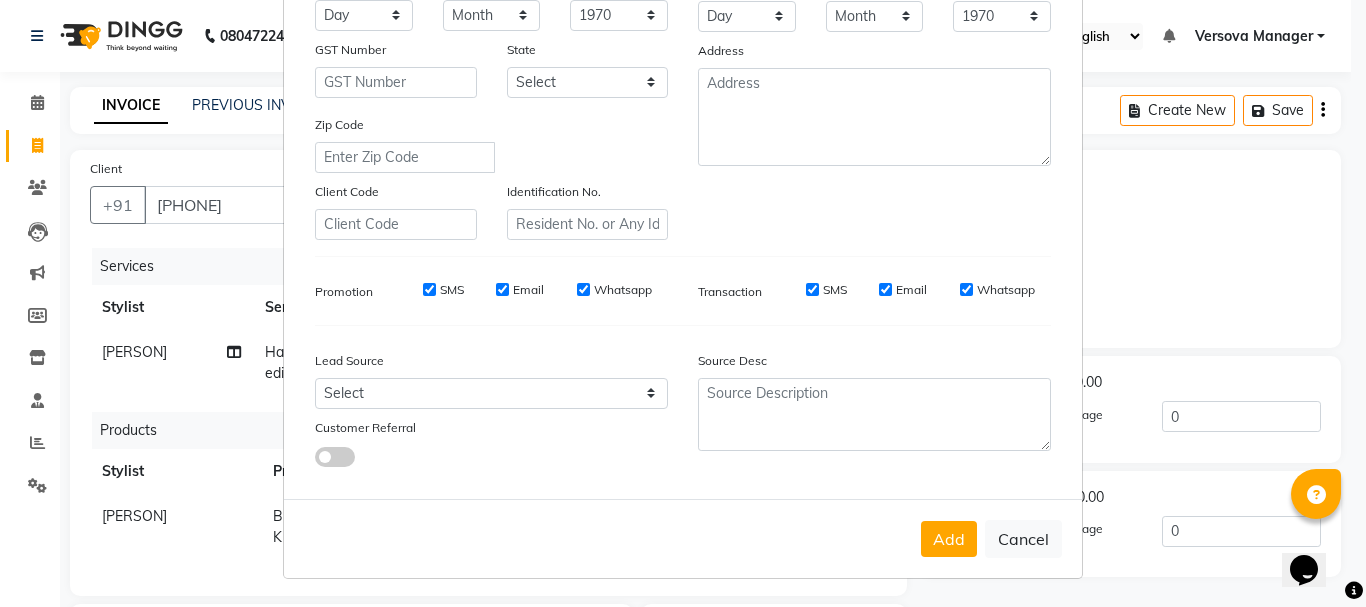 drag, startPoint x: 942, startPoint y: 544, endPoint x: 960, endPoint y: 540, distance: 18.439089 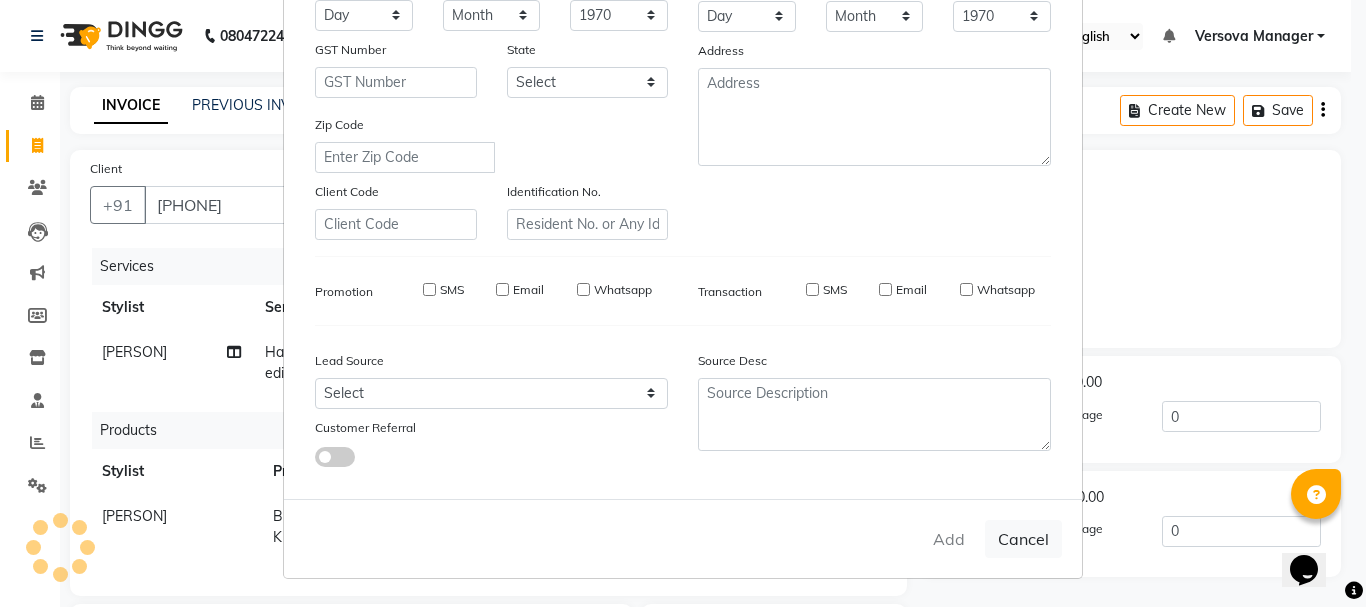 type 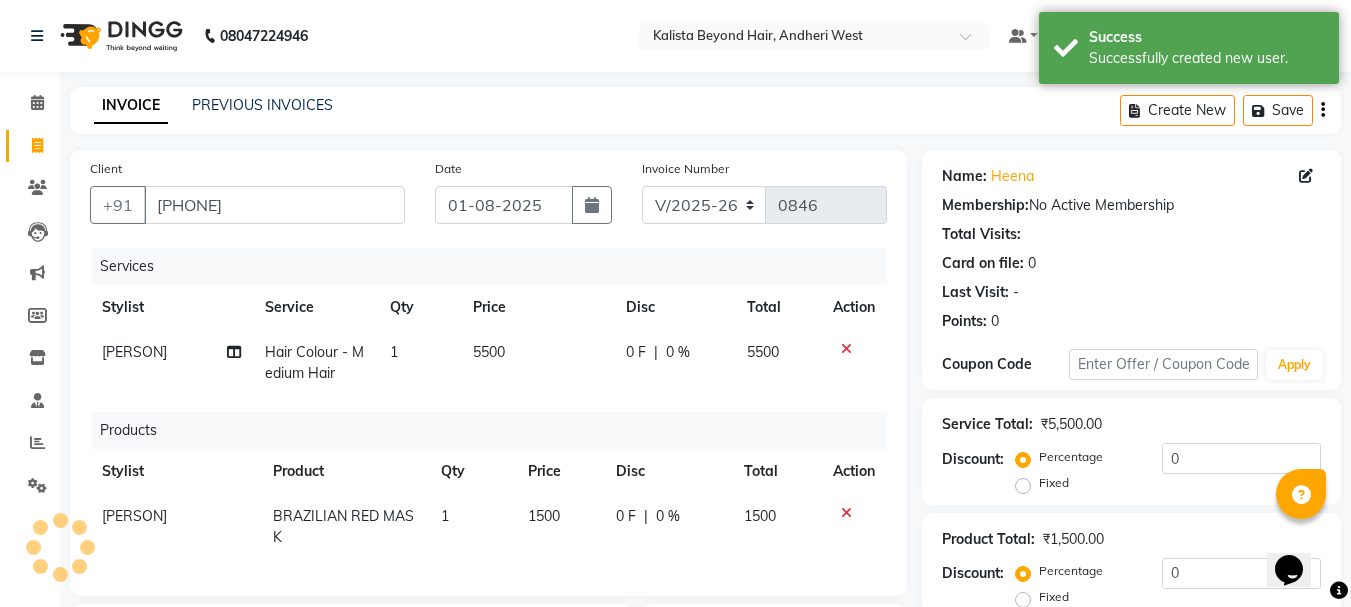 scroll, scrollTop: 337, scrollLeft: 0, axis: vertical 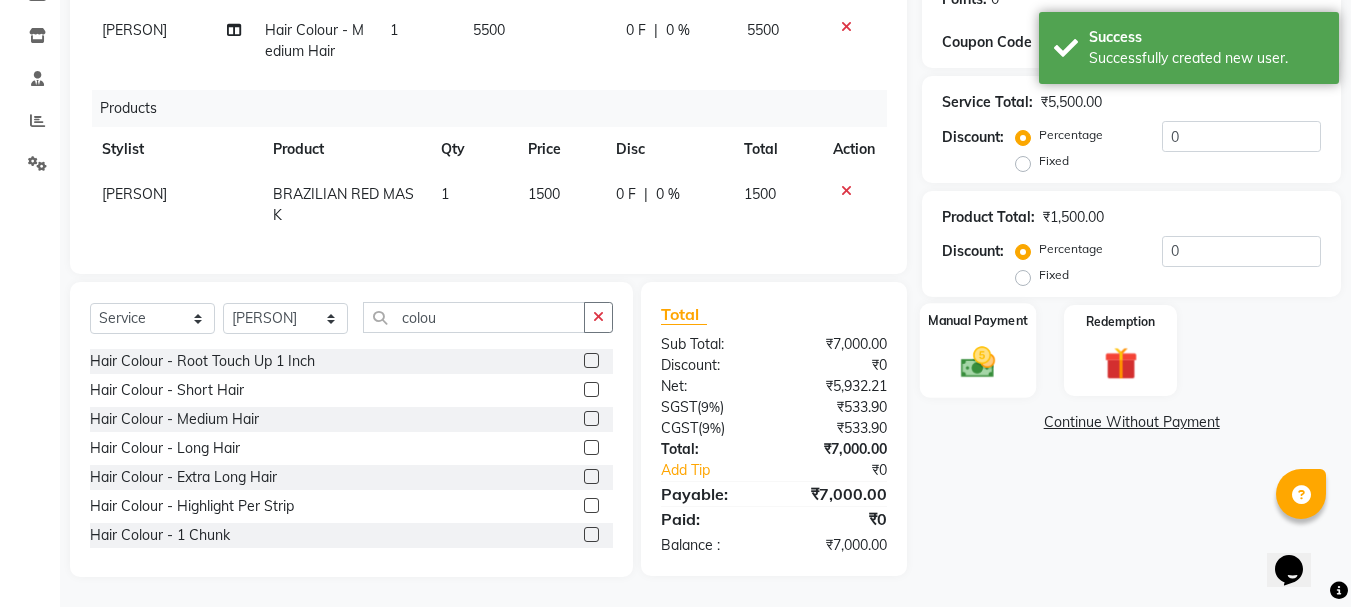 click 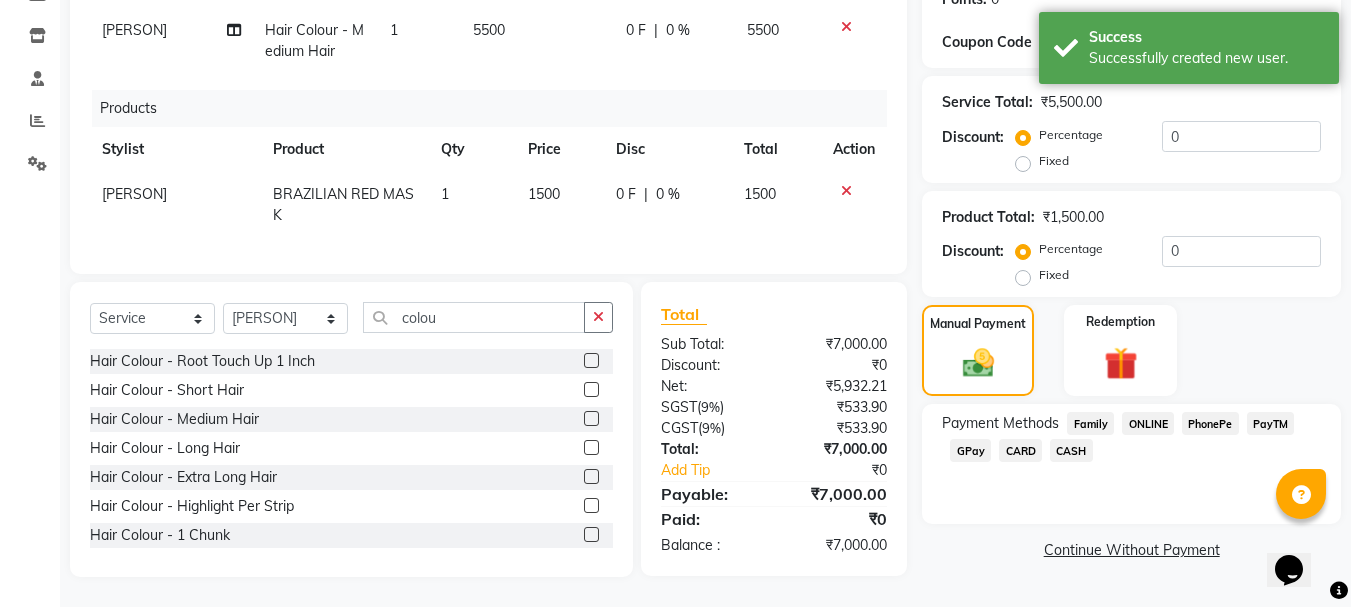 click on "CARD" 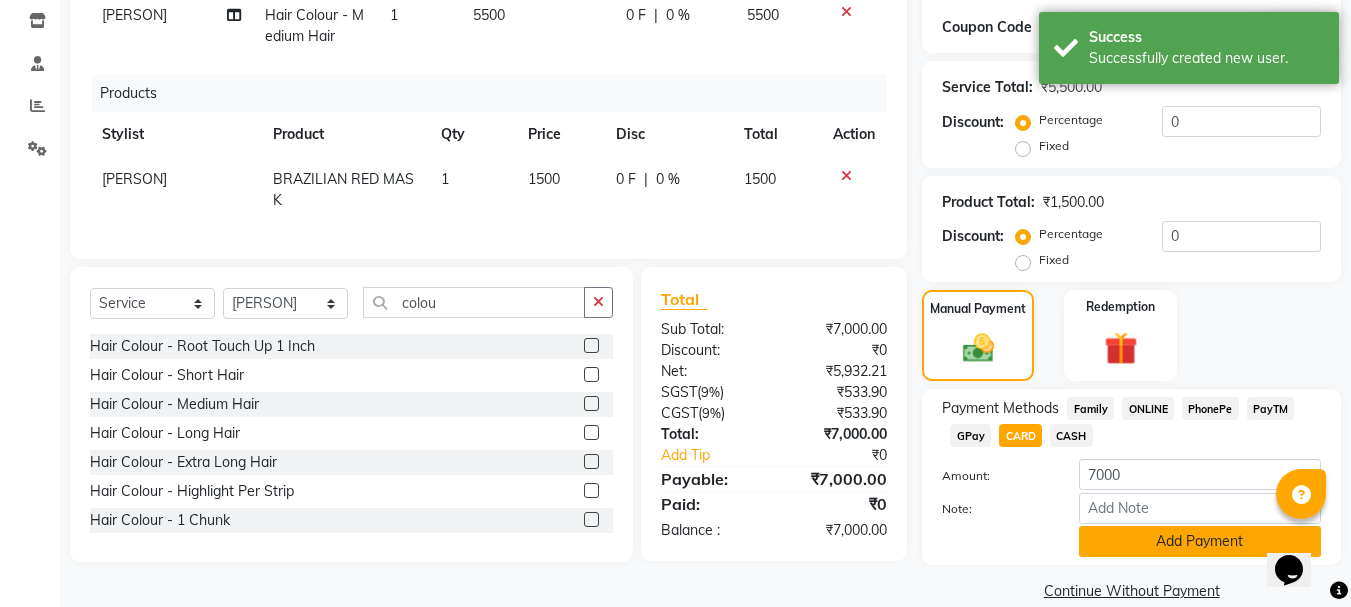 click on "Add Payment" 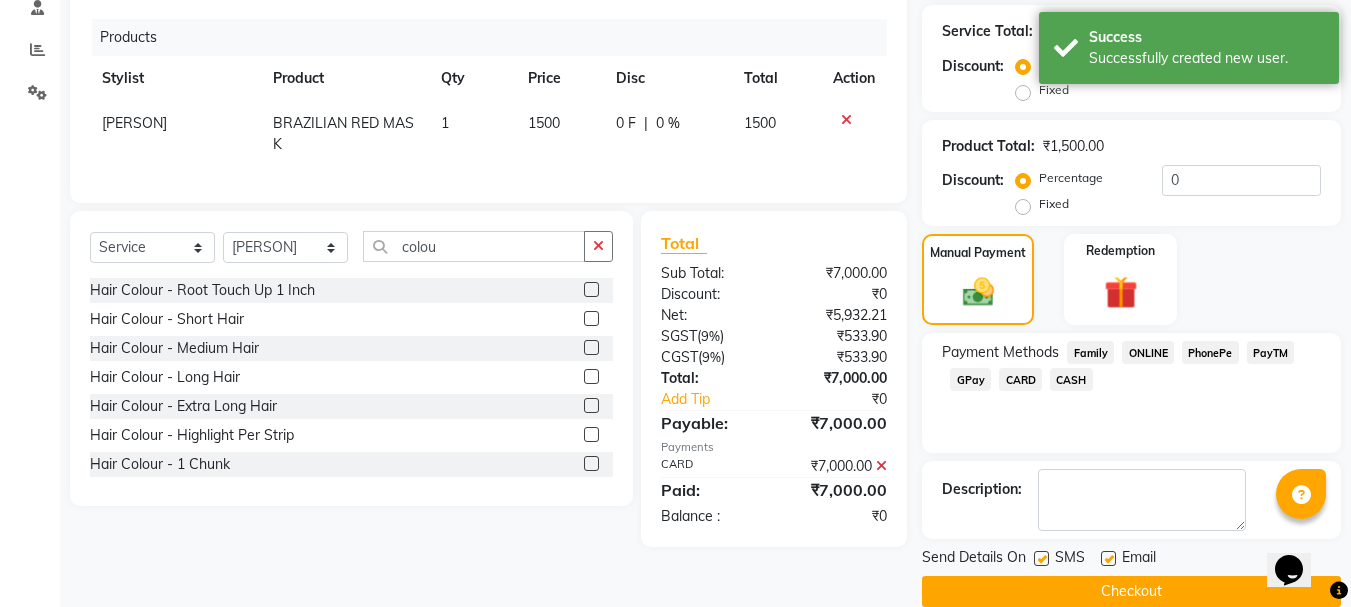 scroll, scrollTop: 423, scrollLeft: 0, axis: vertical 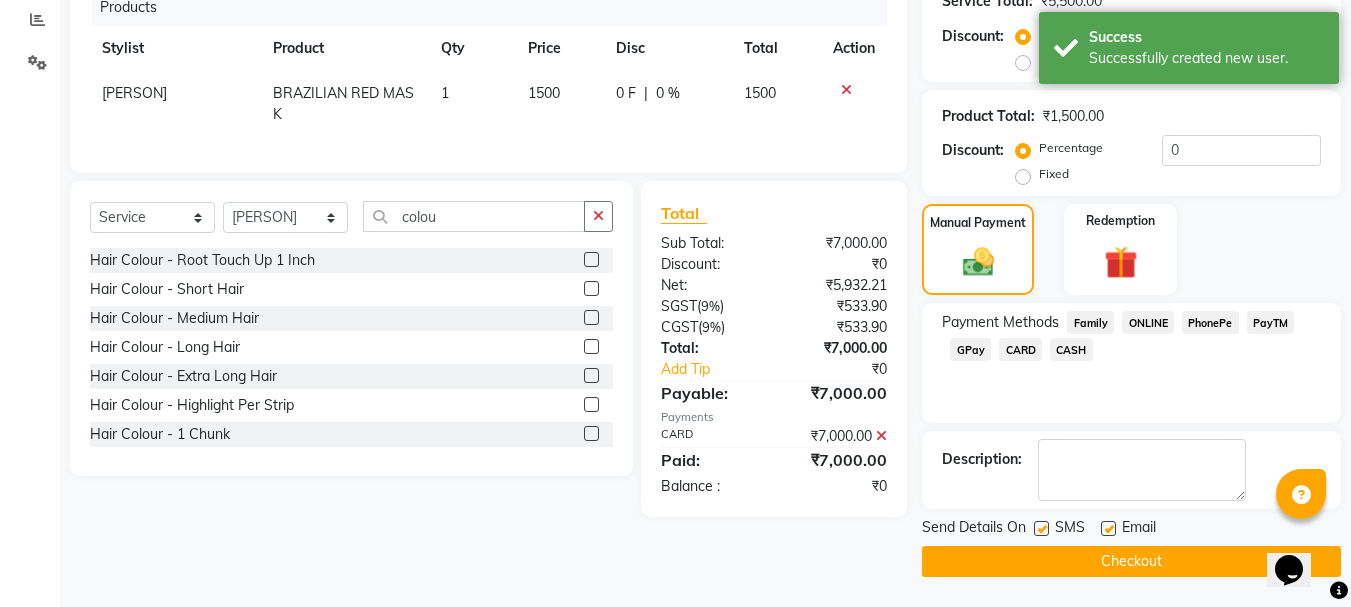 click 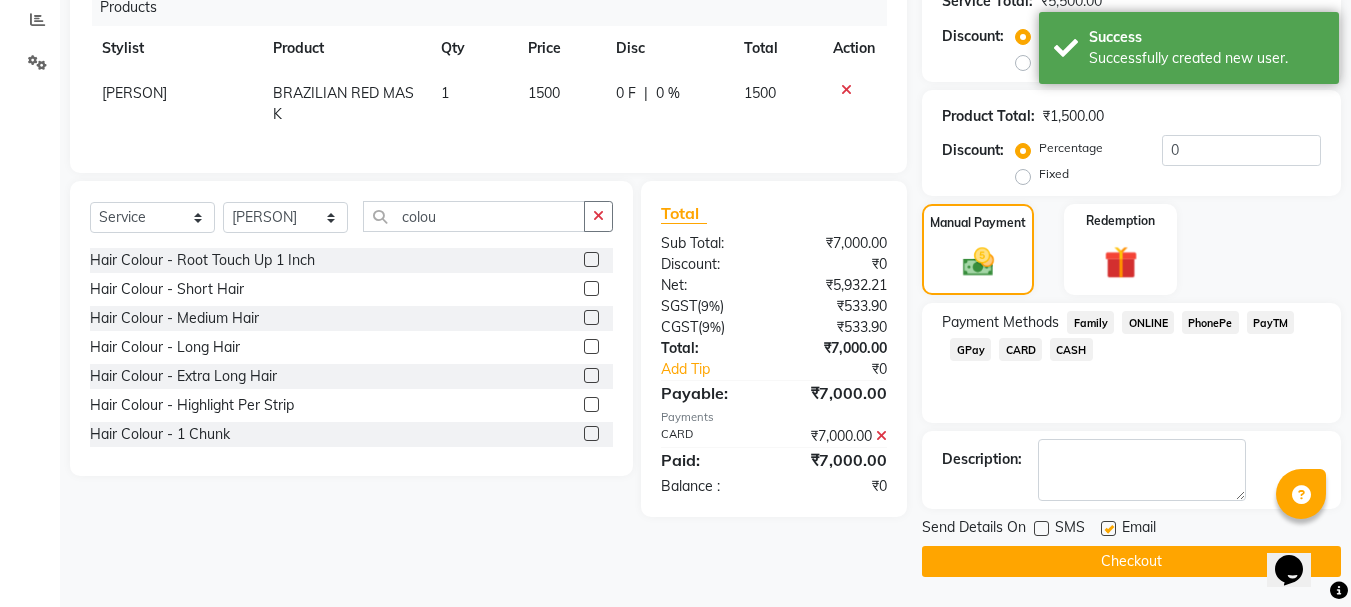 click on "Checkout" 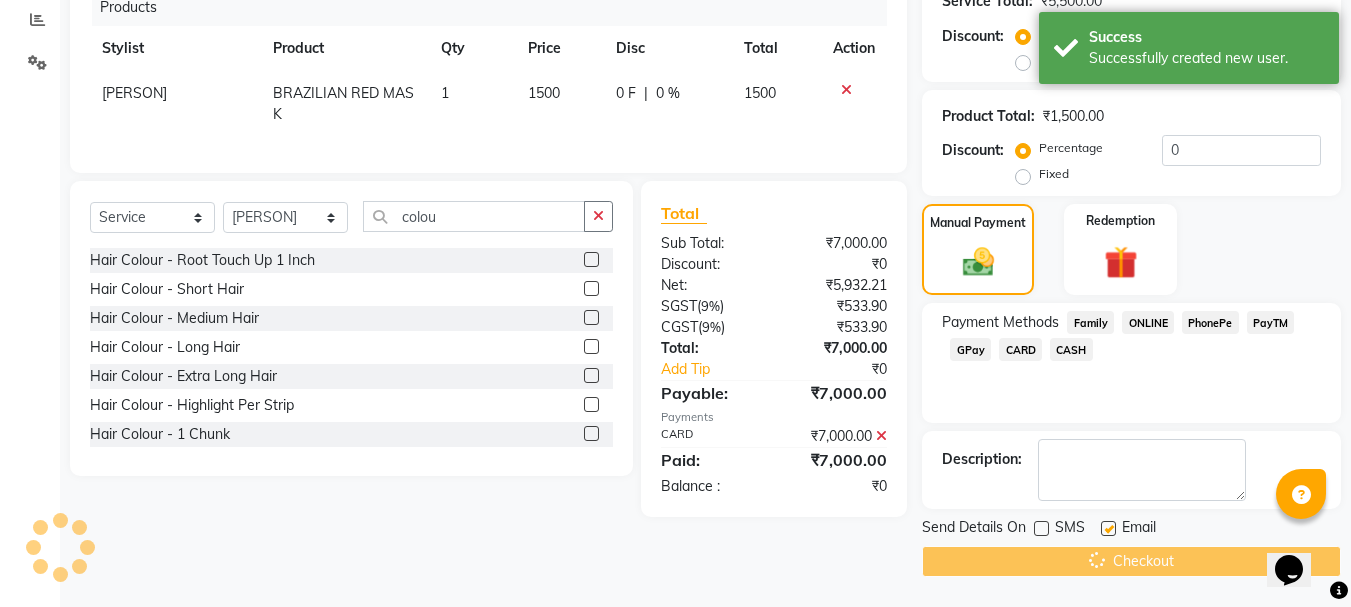 scroll, scrollTop: 62, scrollLeft: 0, axis: vertical 